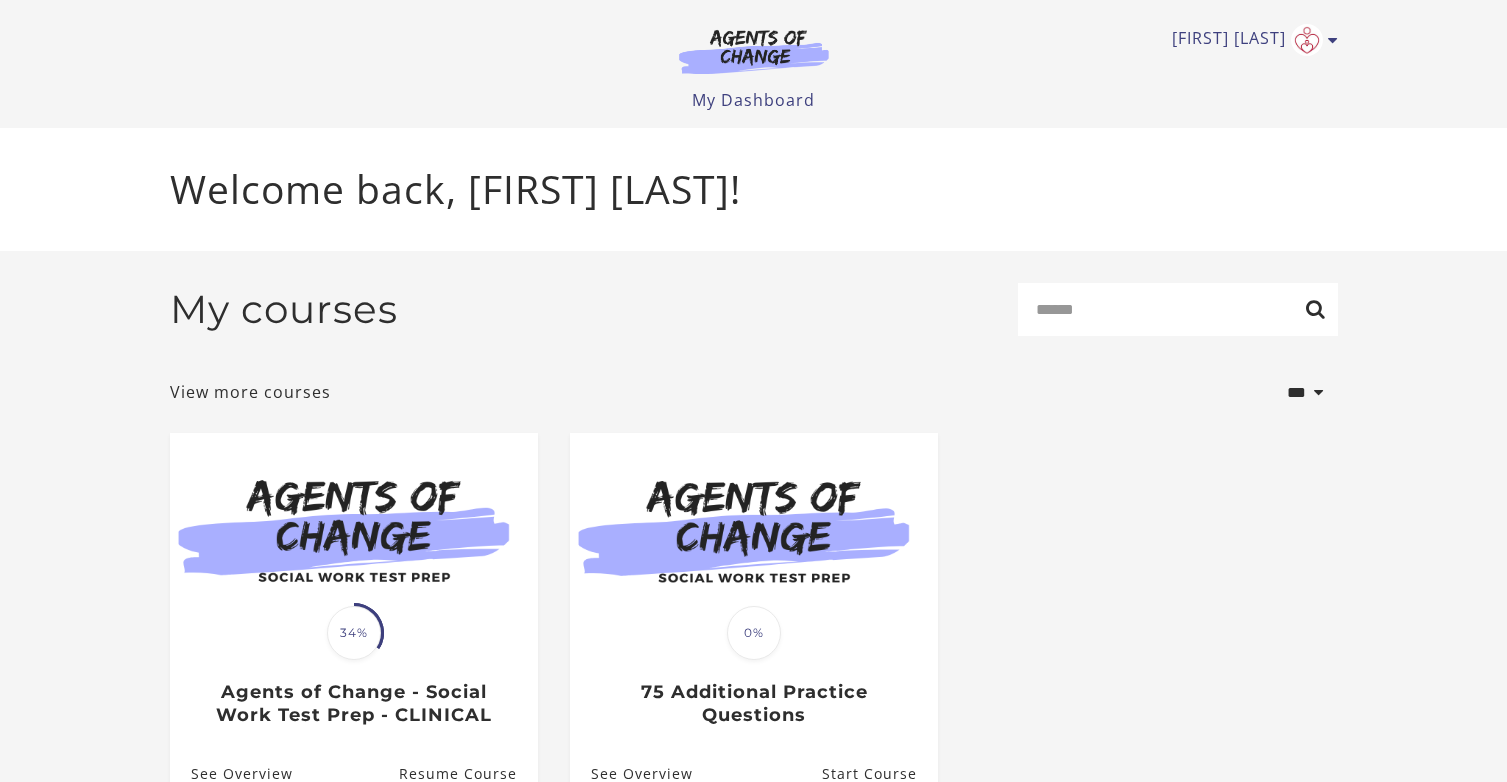 scroll, scrollTop: 0, scrollLeft: 0, axis: both 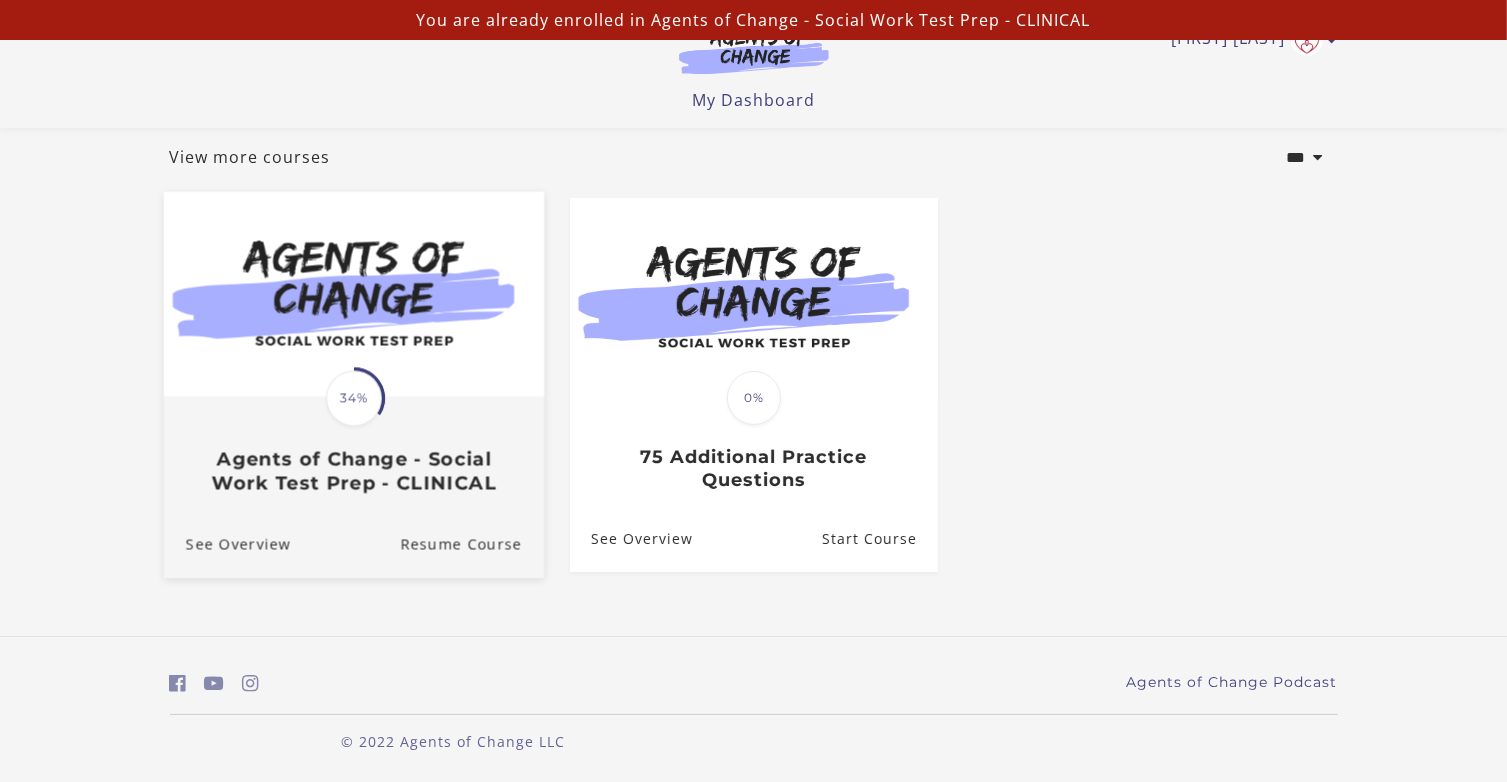 click at bounding box center (353, 294) 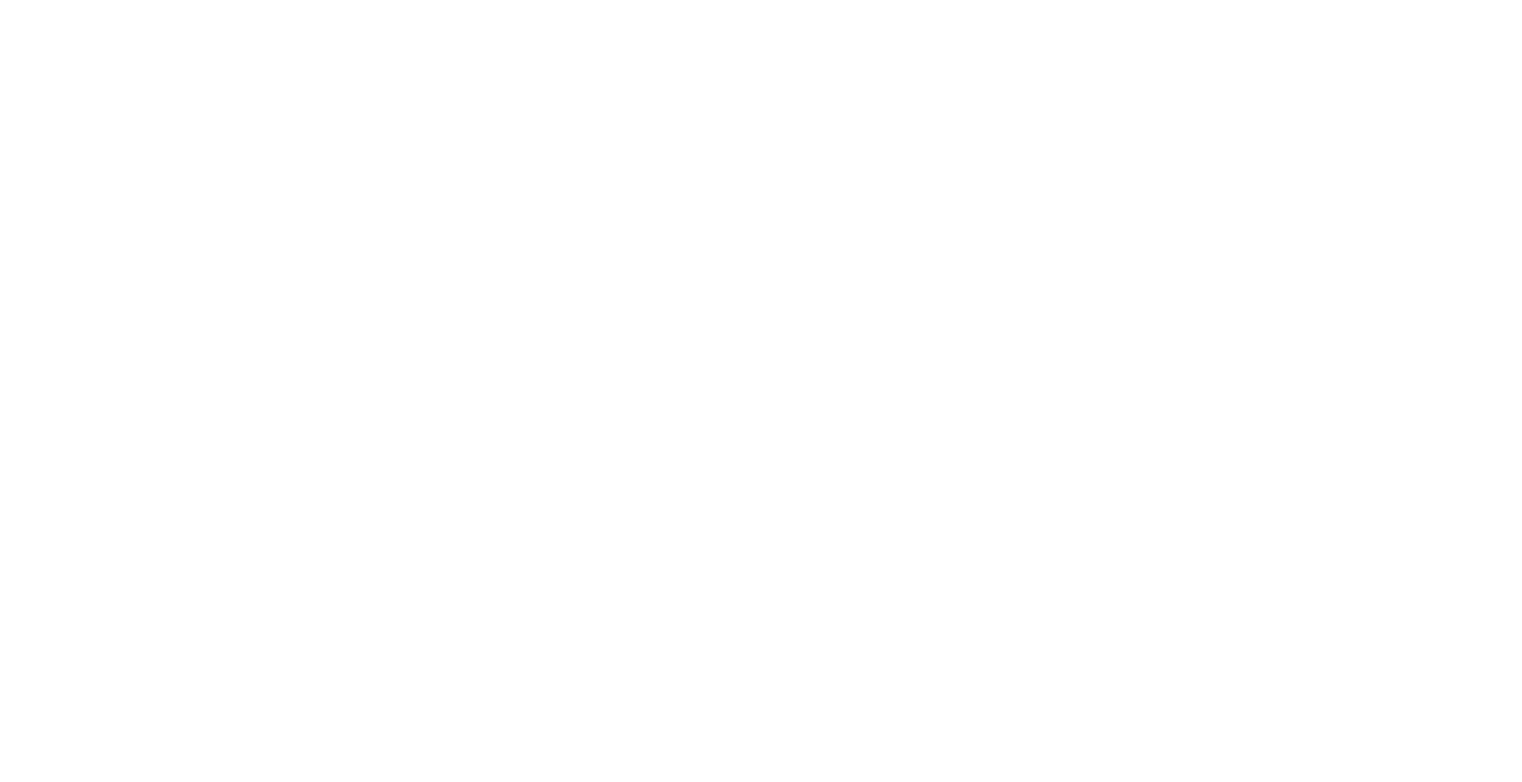 scroll, scrollTop: 0, scrollLeft: 0, axis: both 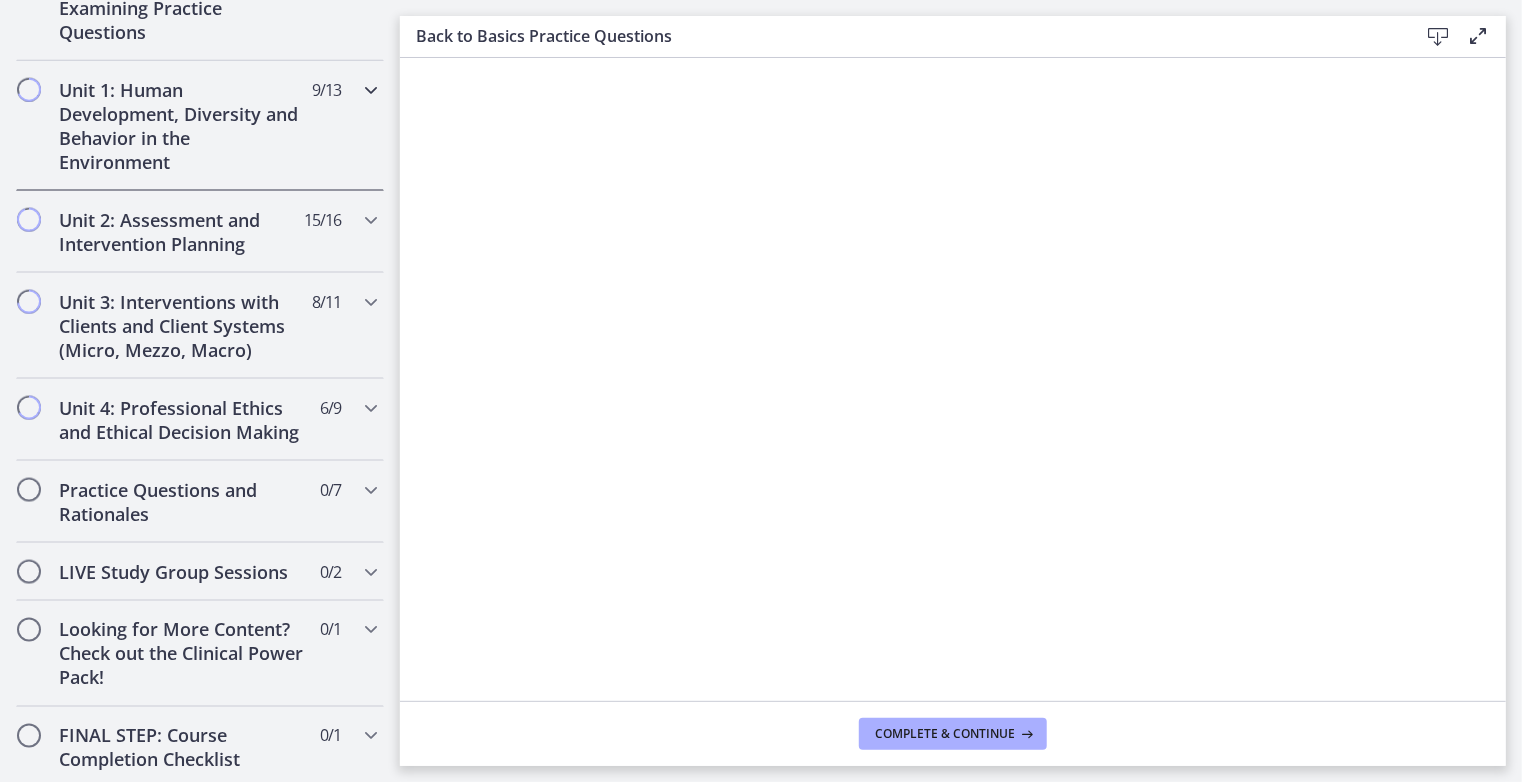 click on "Unit 1: Human Development, Diversity and Behavior in the Environment
9  /  13
Completed" at bounding box center (200, 126) 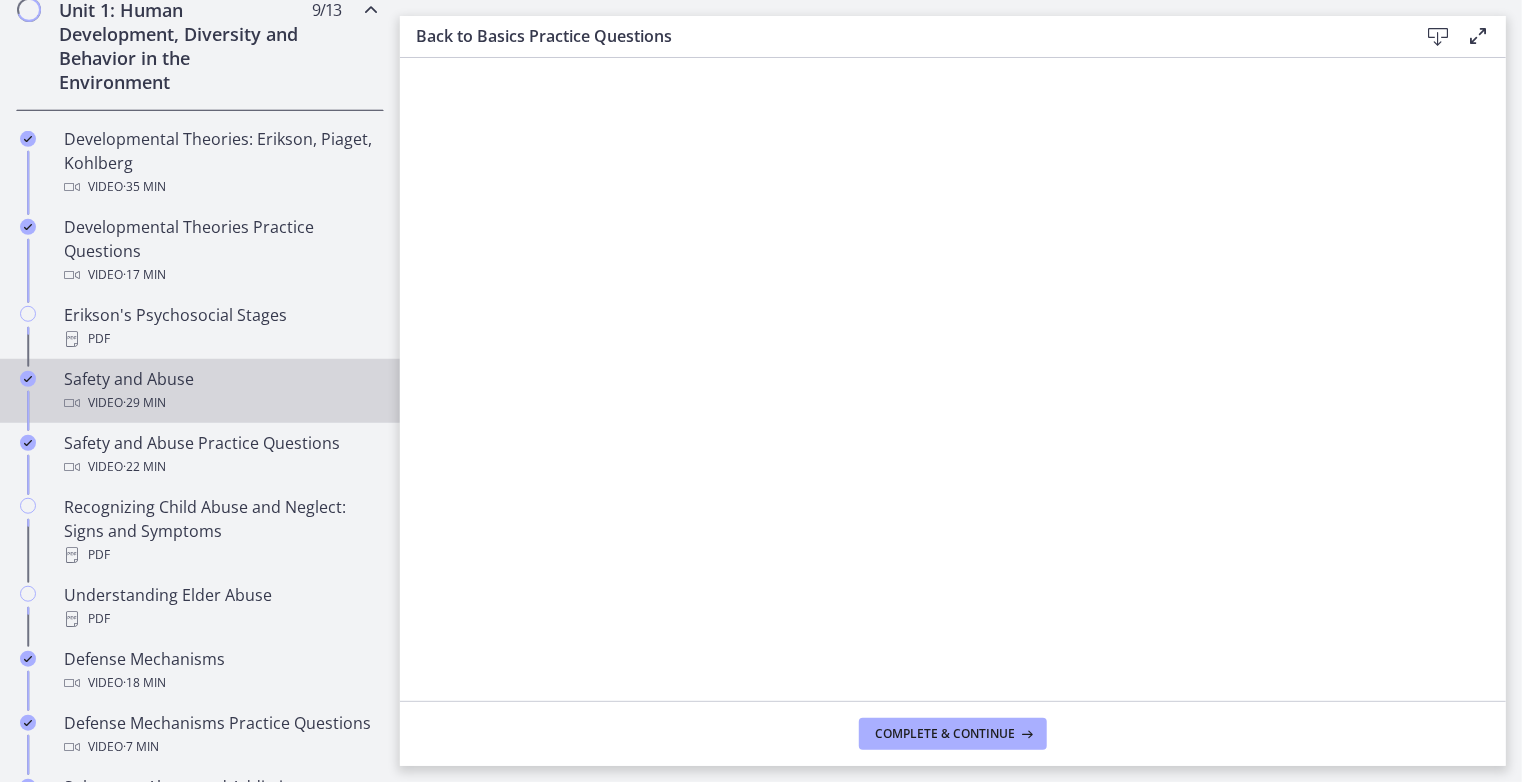 scroll, scrollTop: 1008, scrollLeft: 0, axis: vertical 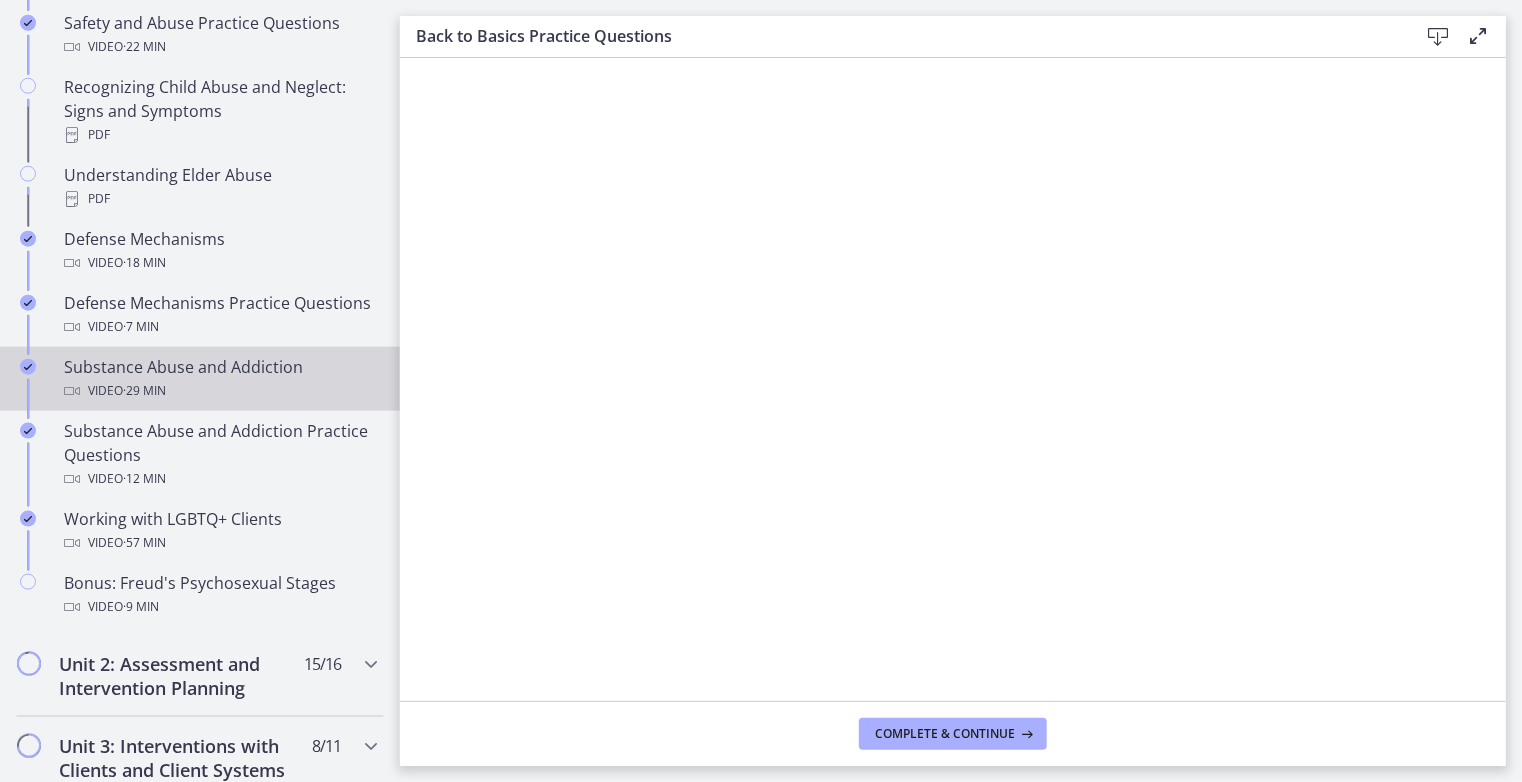 click on "Video
·  29 min" at bounding box center (220, 391) 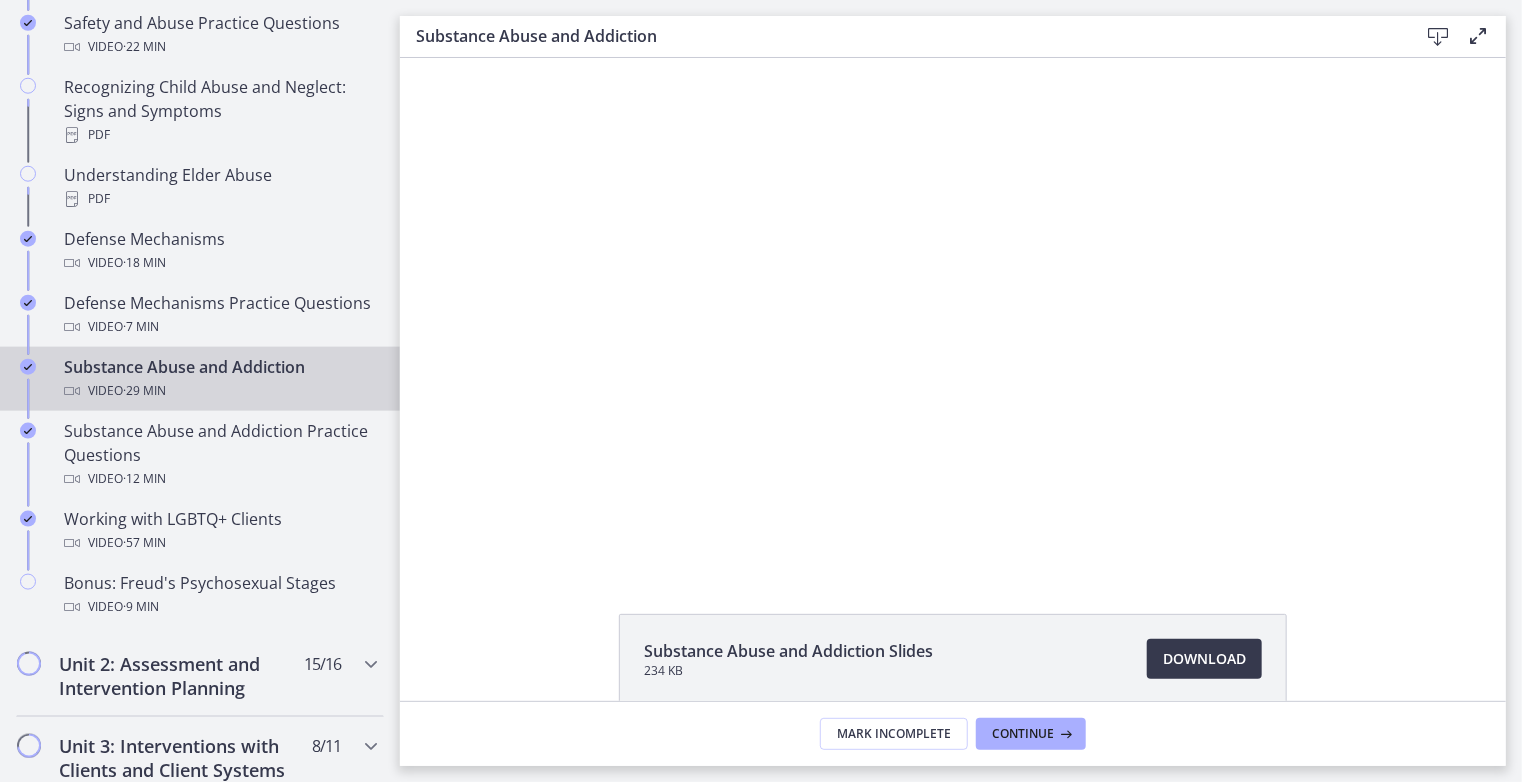 scroll, scrollTop: 0, scrollLeft: 0, axis: both 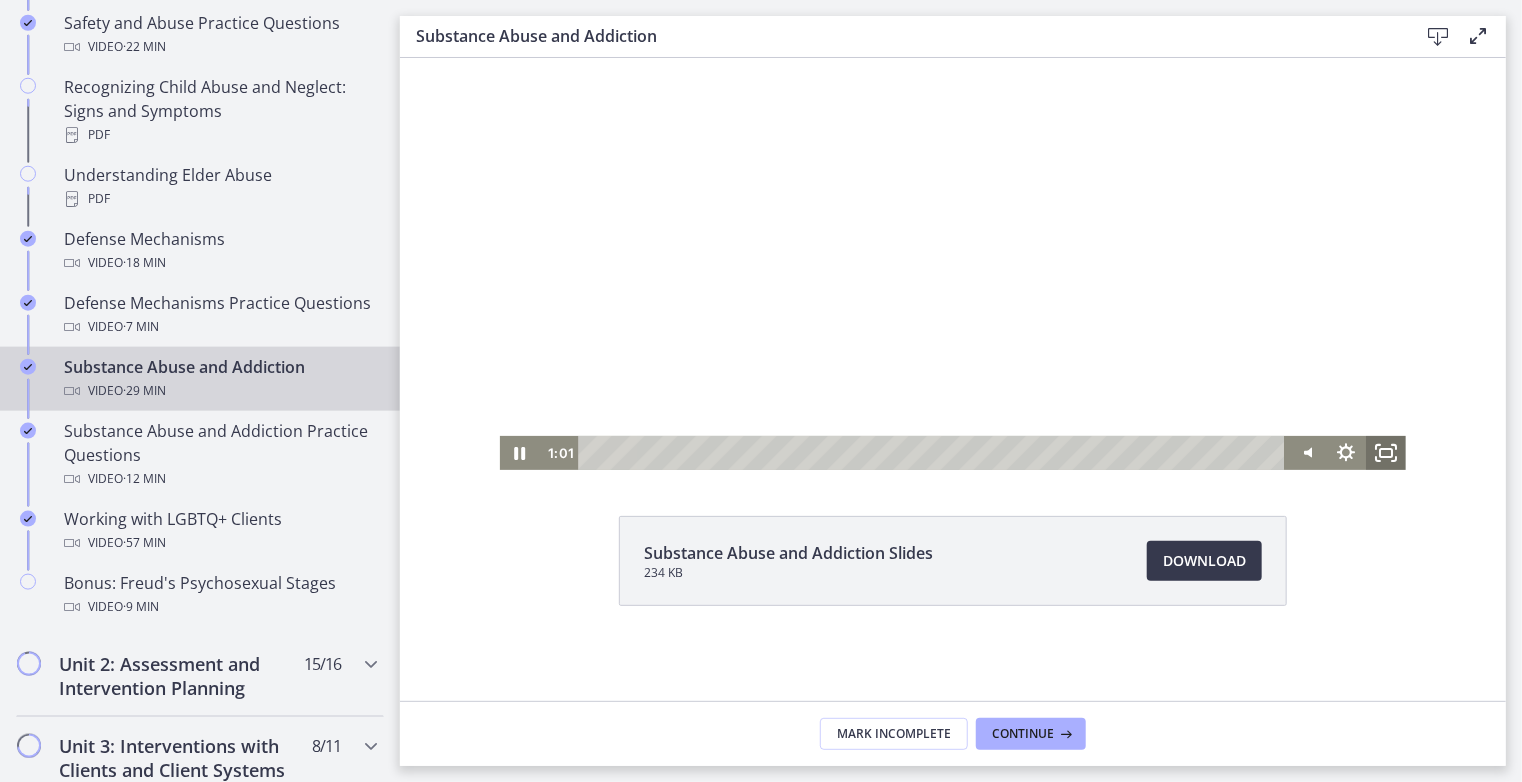click 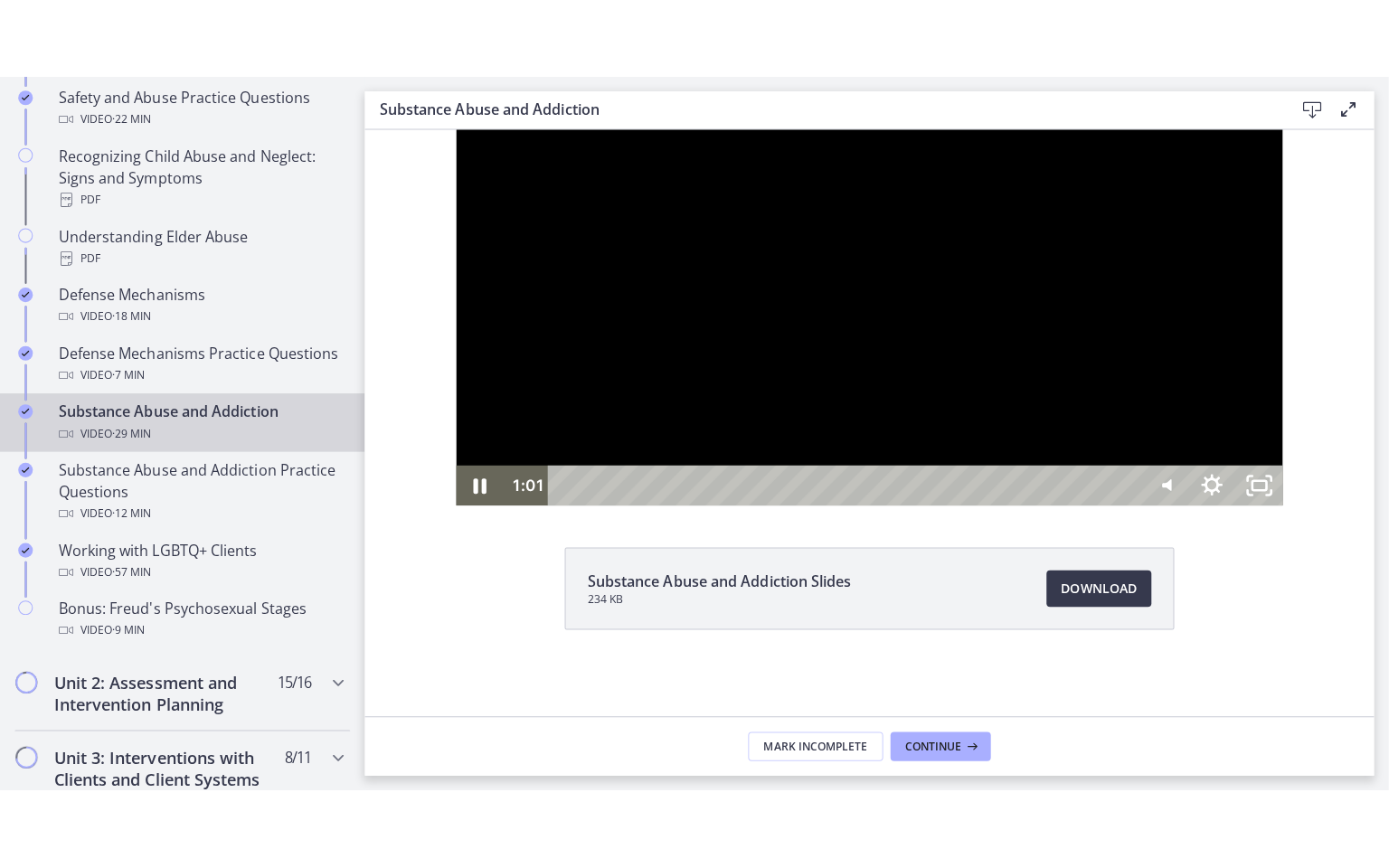scroll, scrollTop: 0, scrollLeft: 0, axis: both 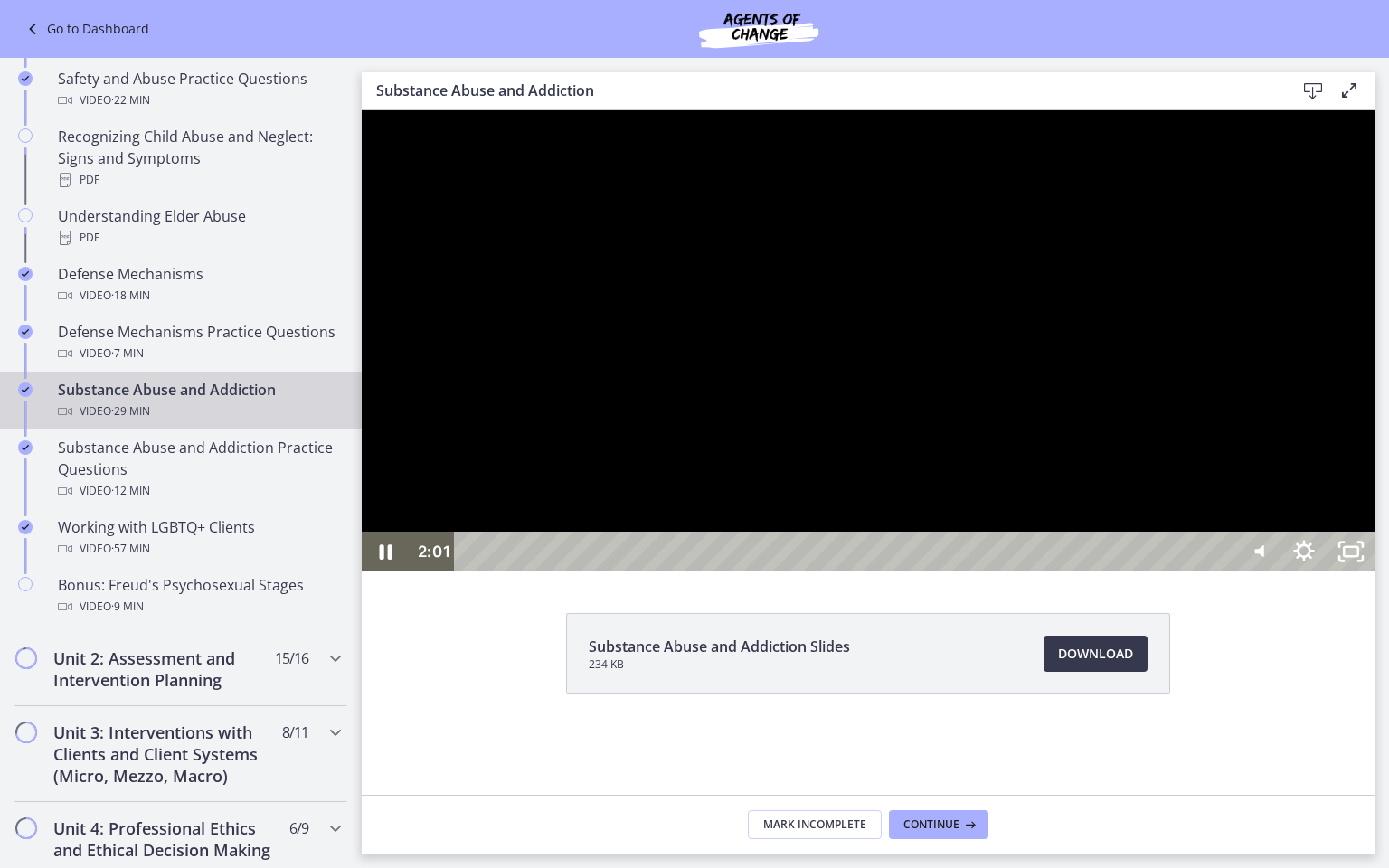 click at bounding box center (868, 341) 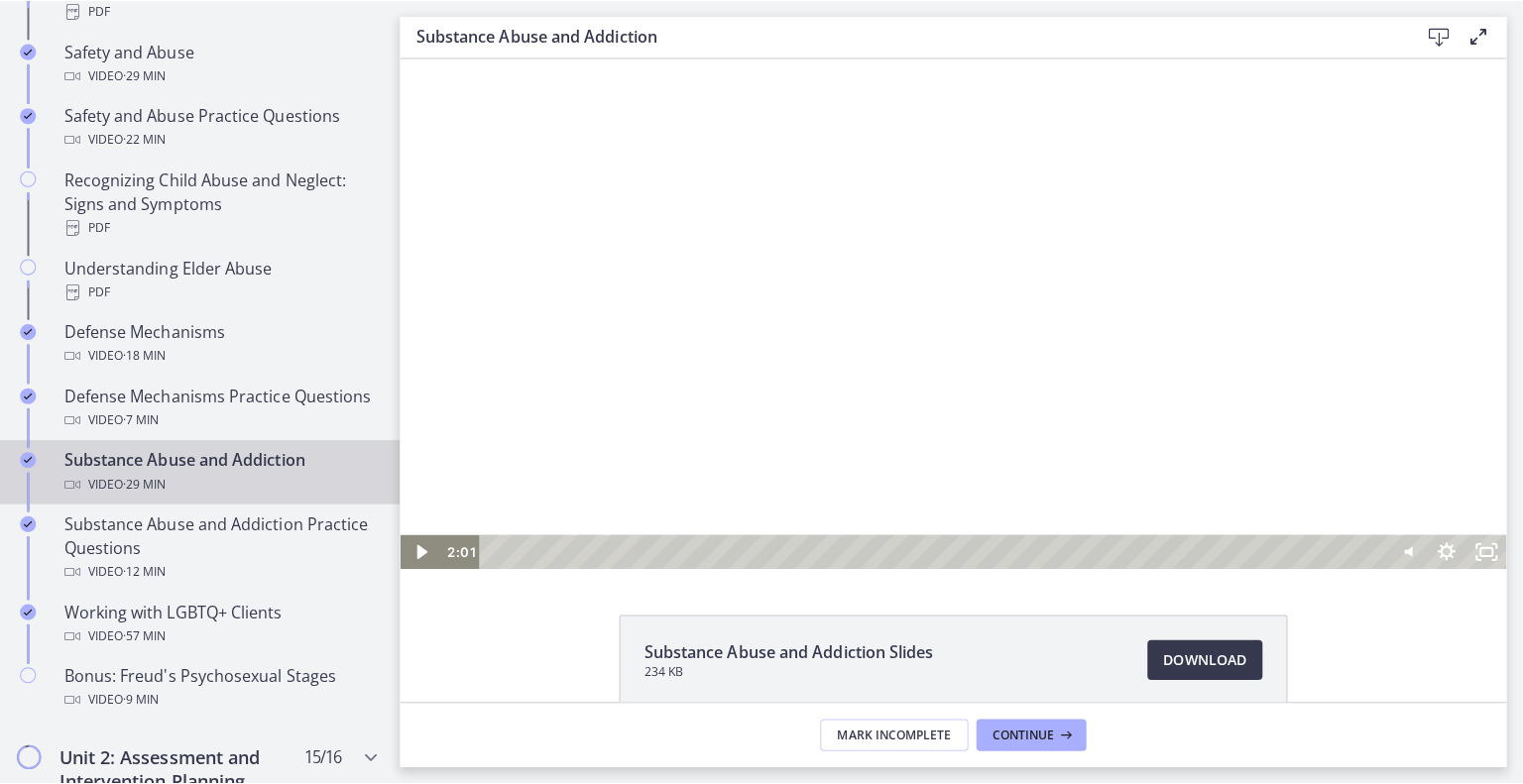 scroll, scrollTop: 999, scrollLeft: 0, axis: vertical 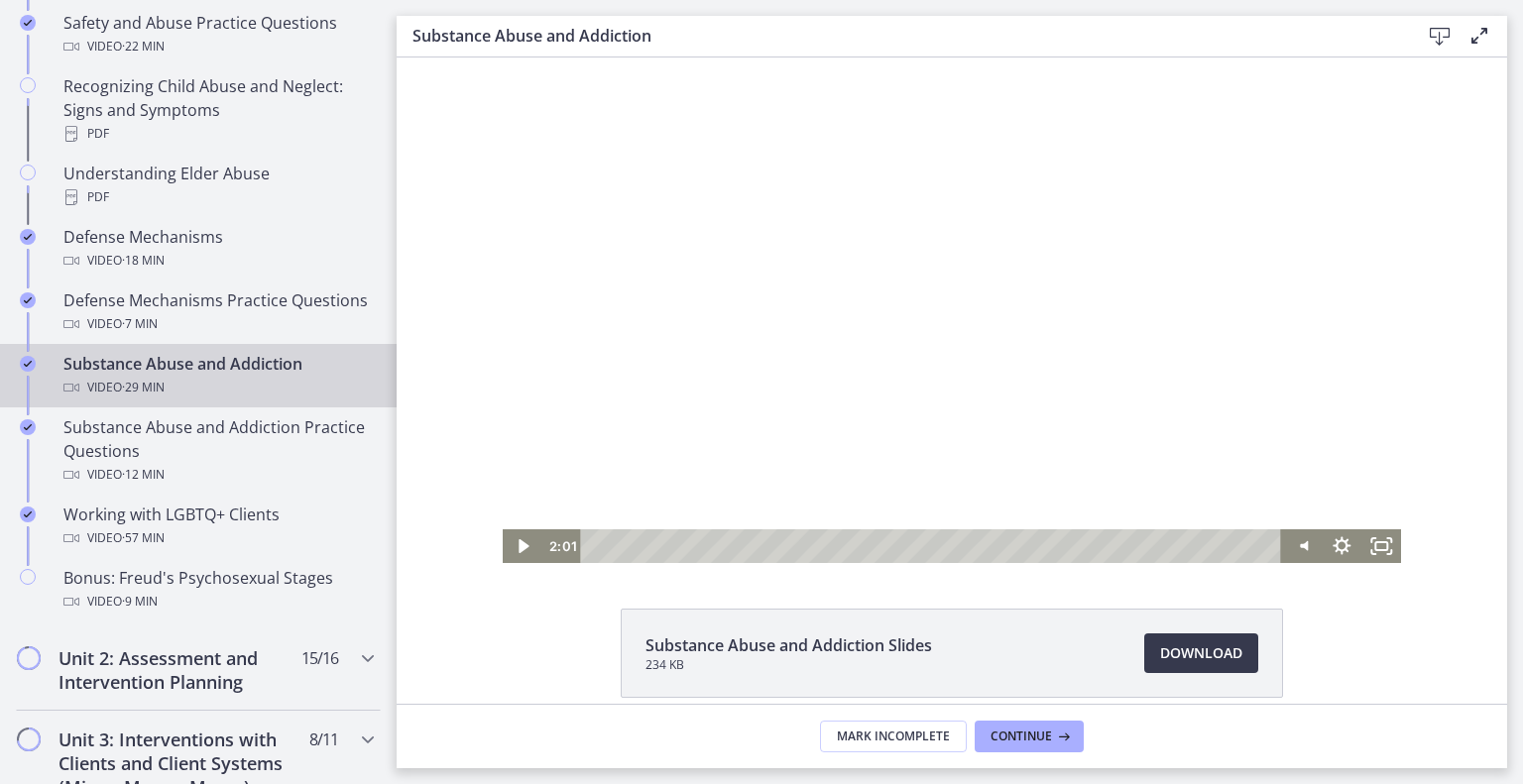 click at bounding box center (952, 310) 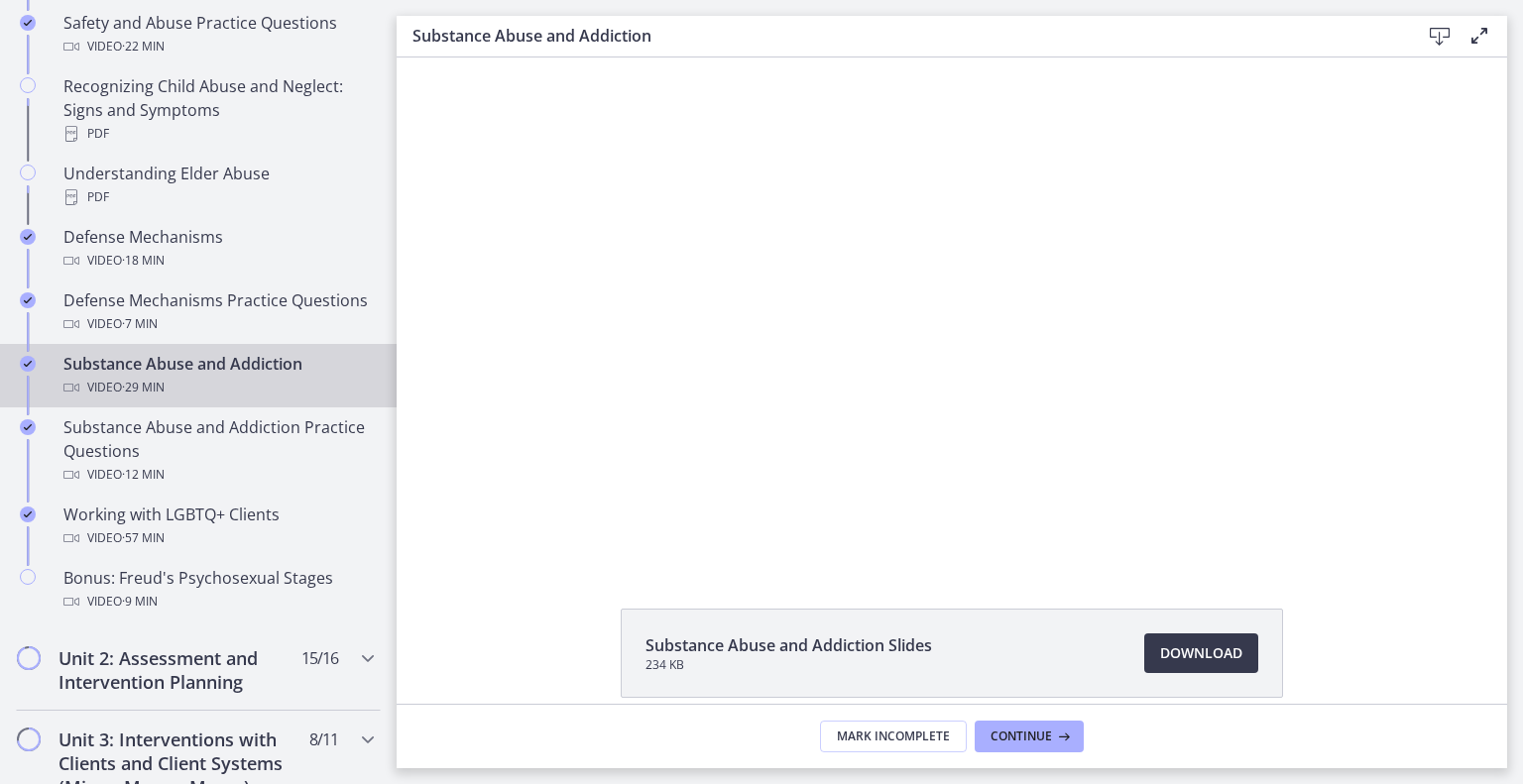 type 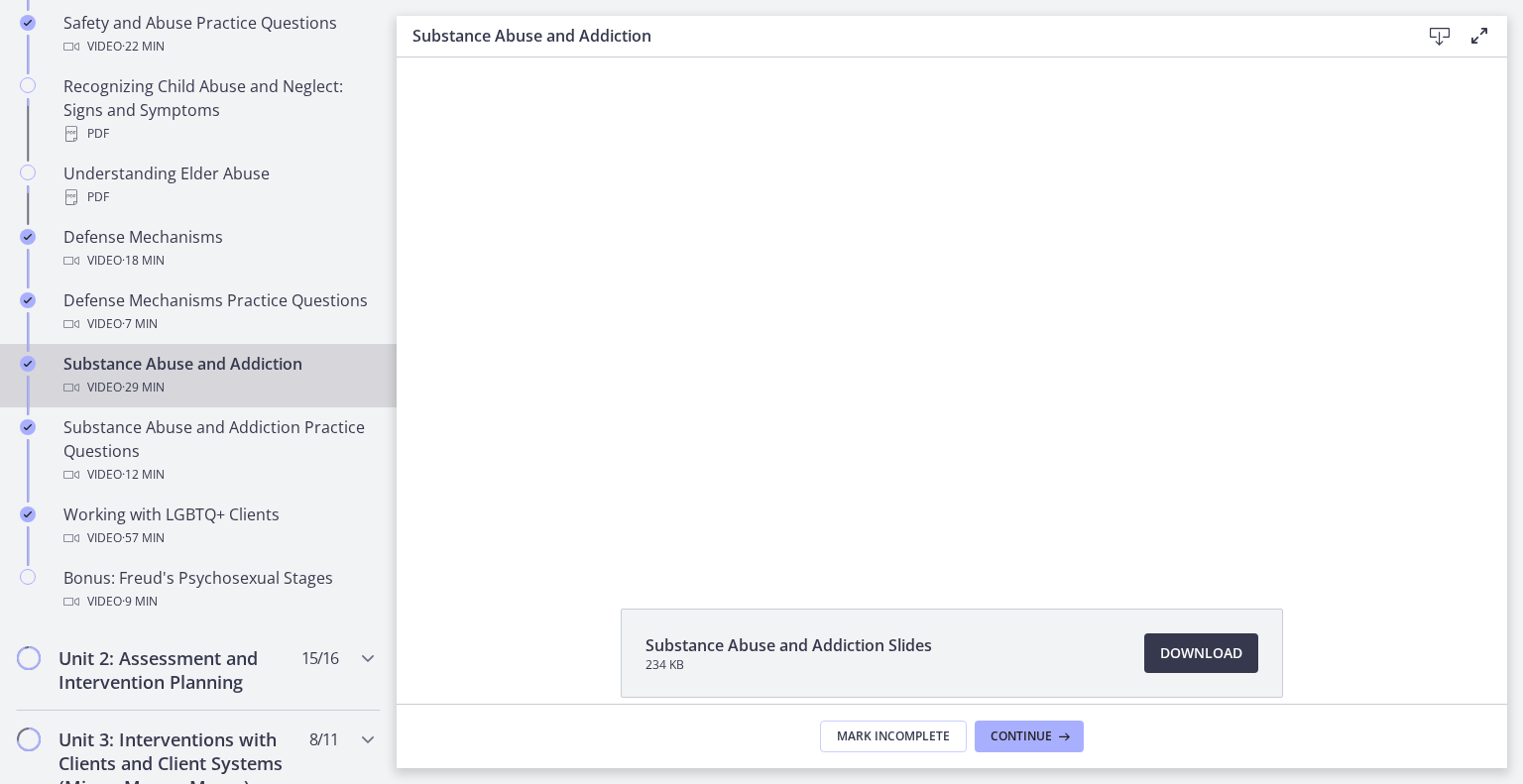 click at bounding box center (952, 310) 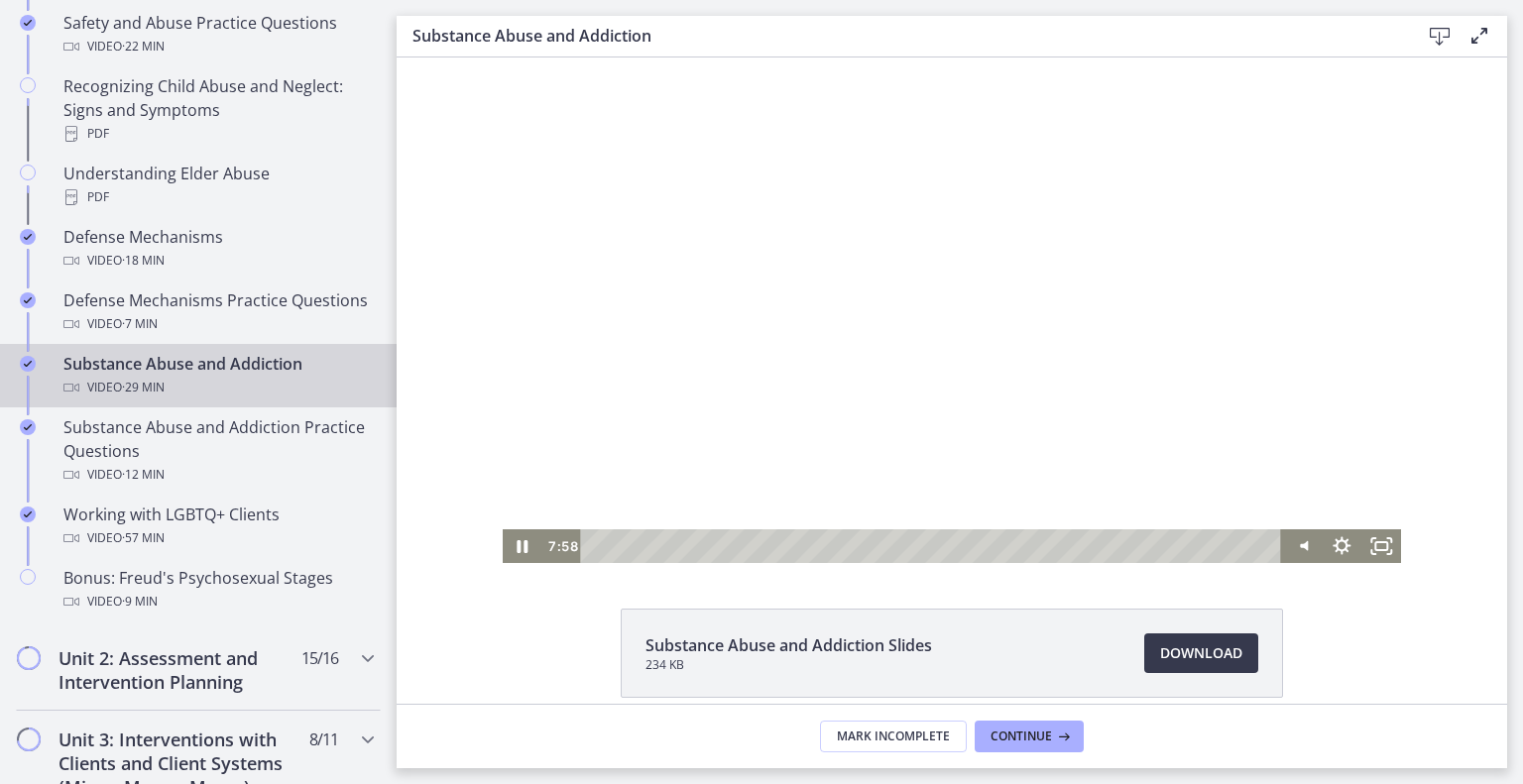click at bounding box center [503, 57] 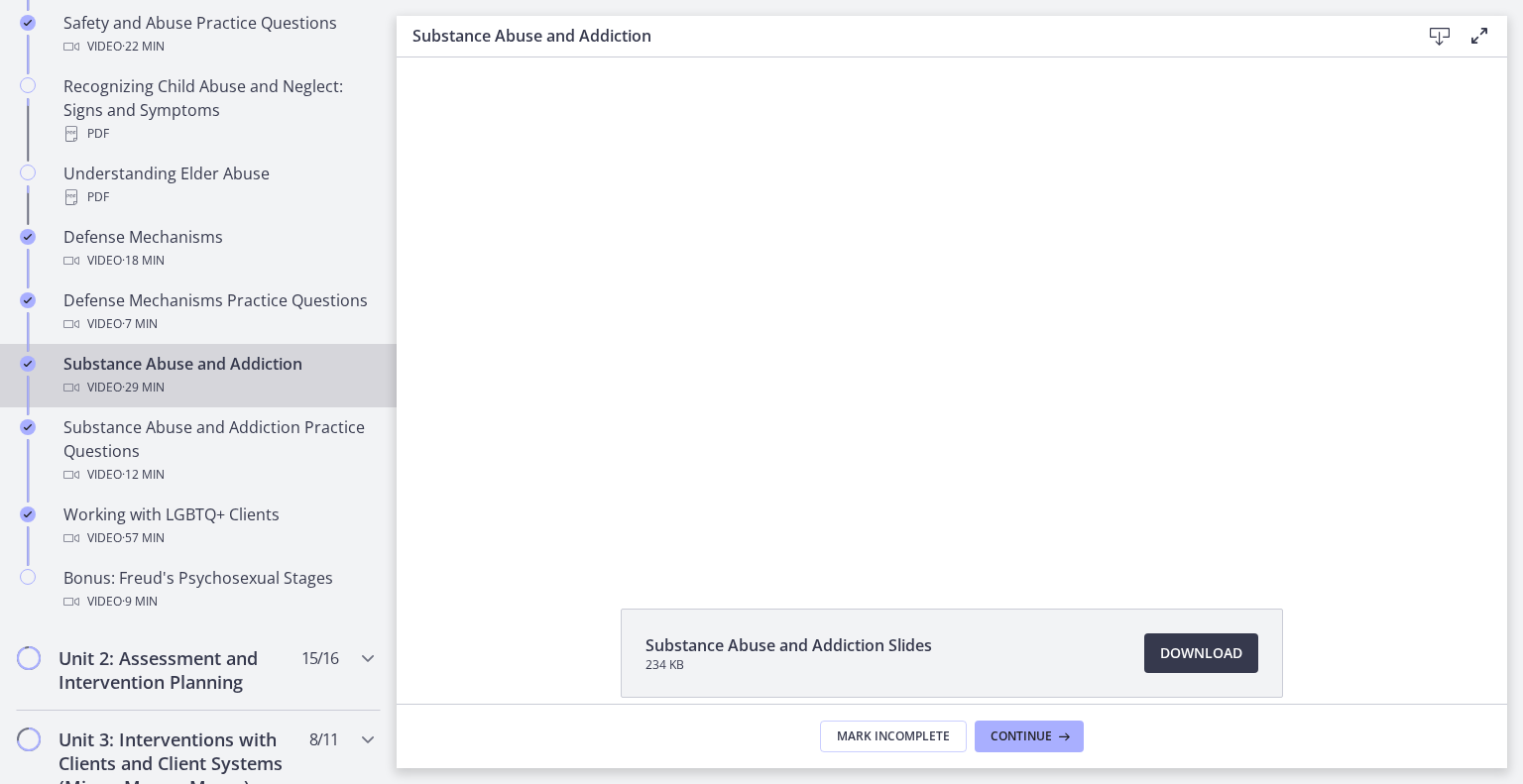 type 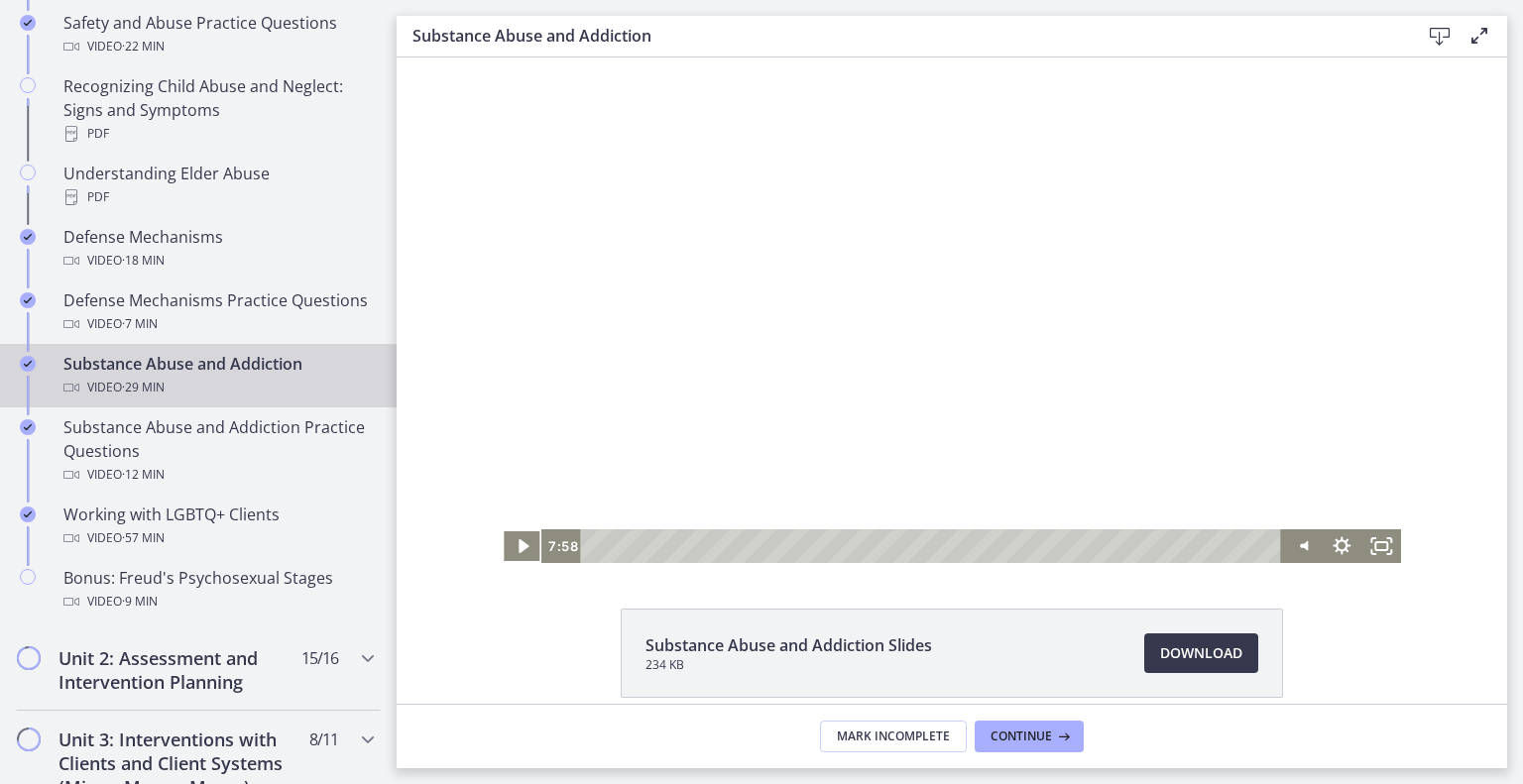 click at bounding box center [952, 310] 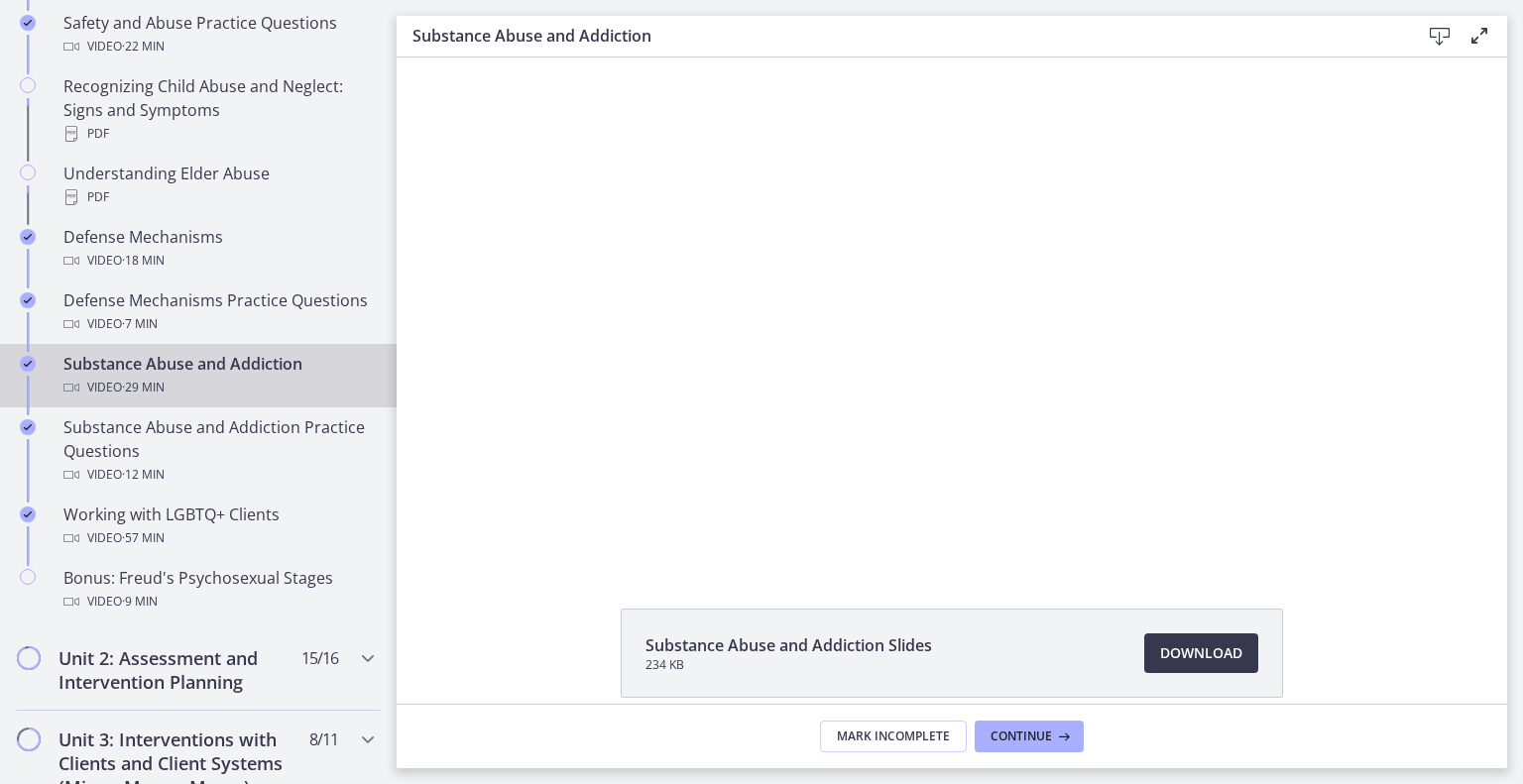 click at bounding box center (503, 57) 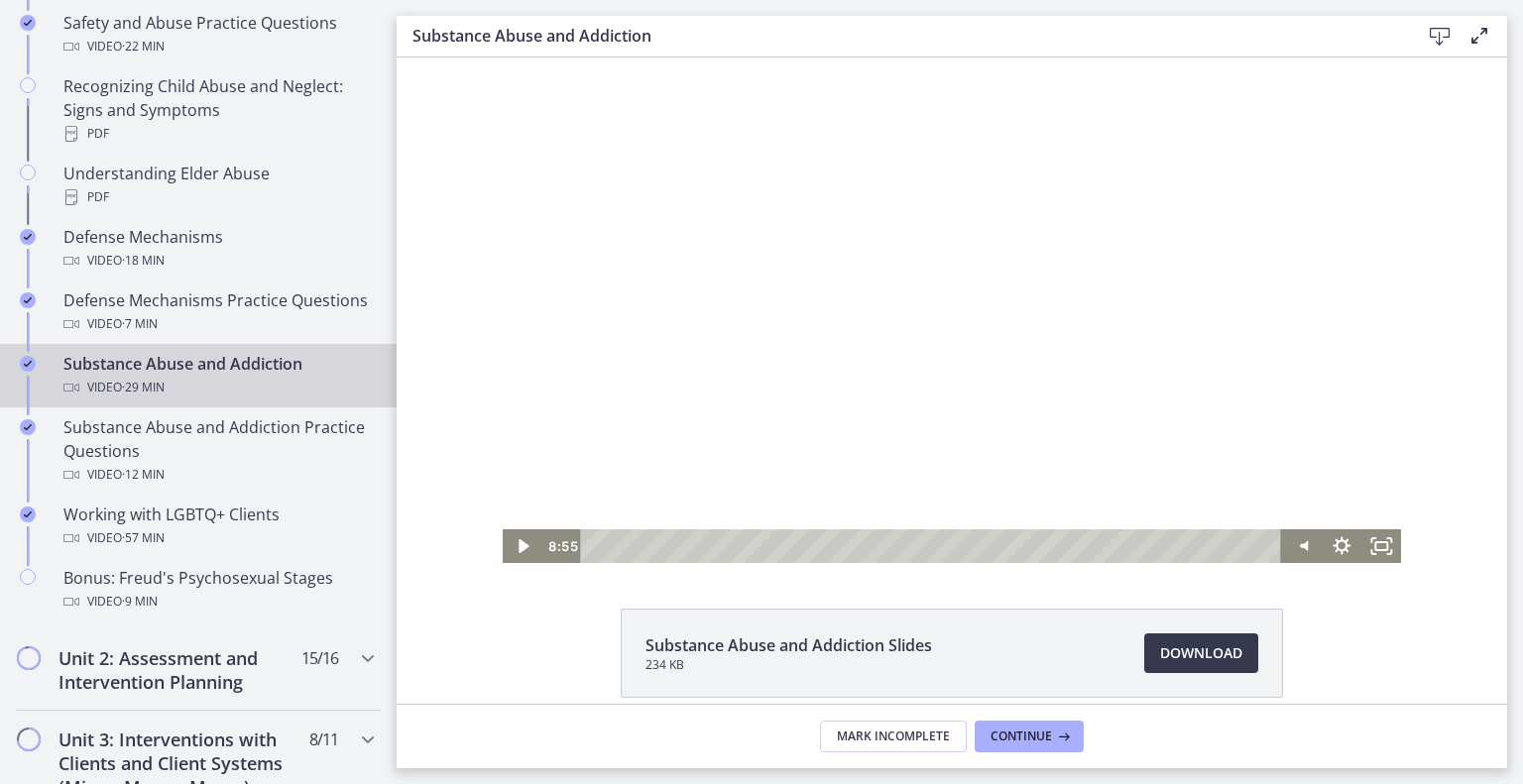 click at bounding box center (952, 310) 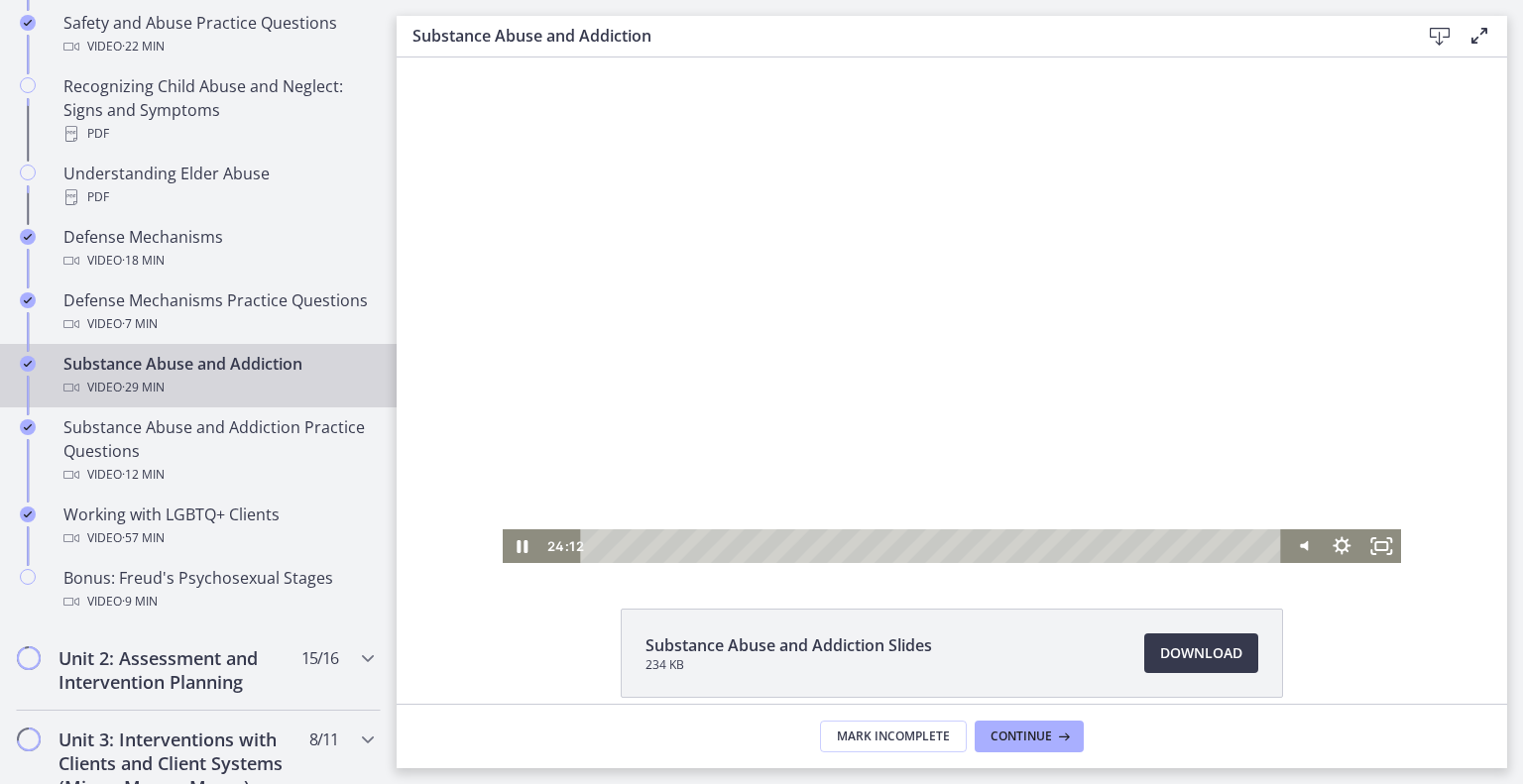 click at bounding box center (952, 310) 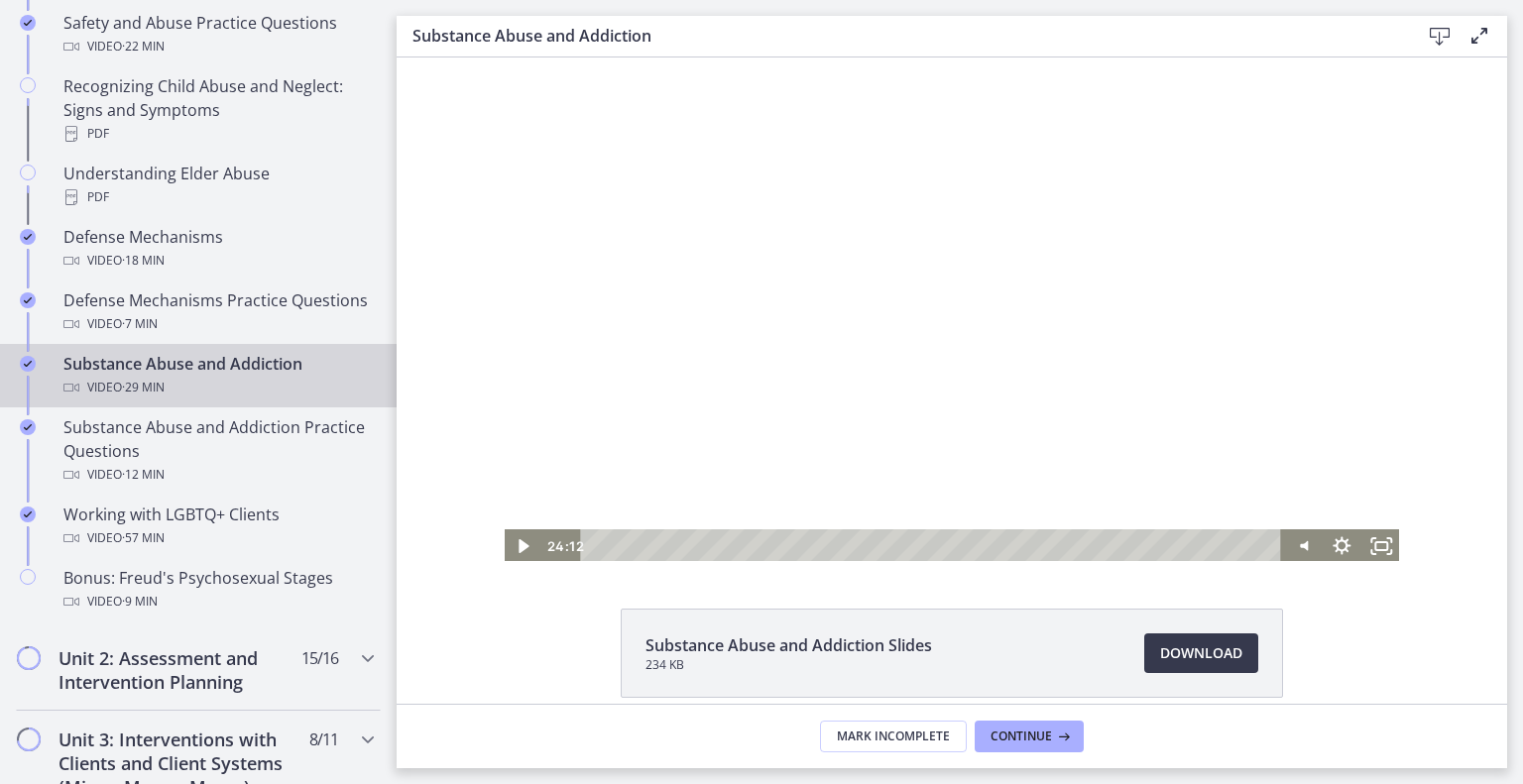 click at bounding box center (952, 310) 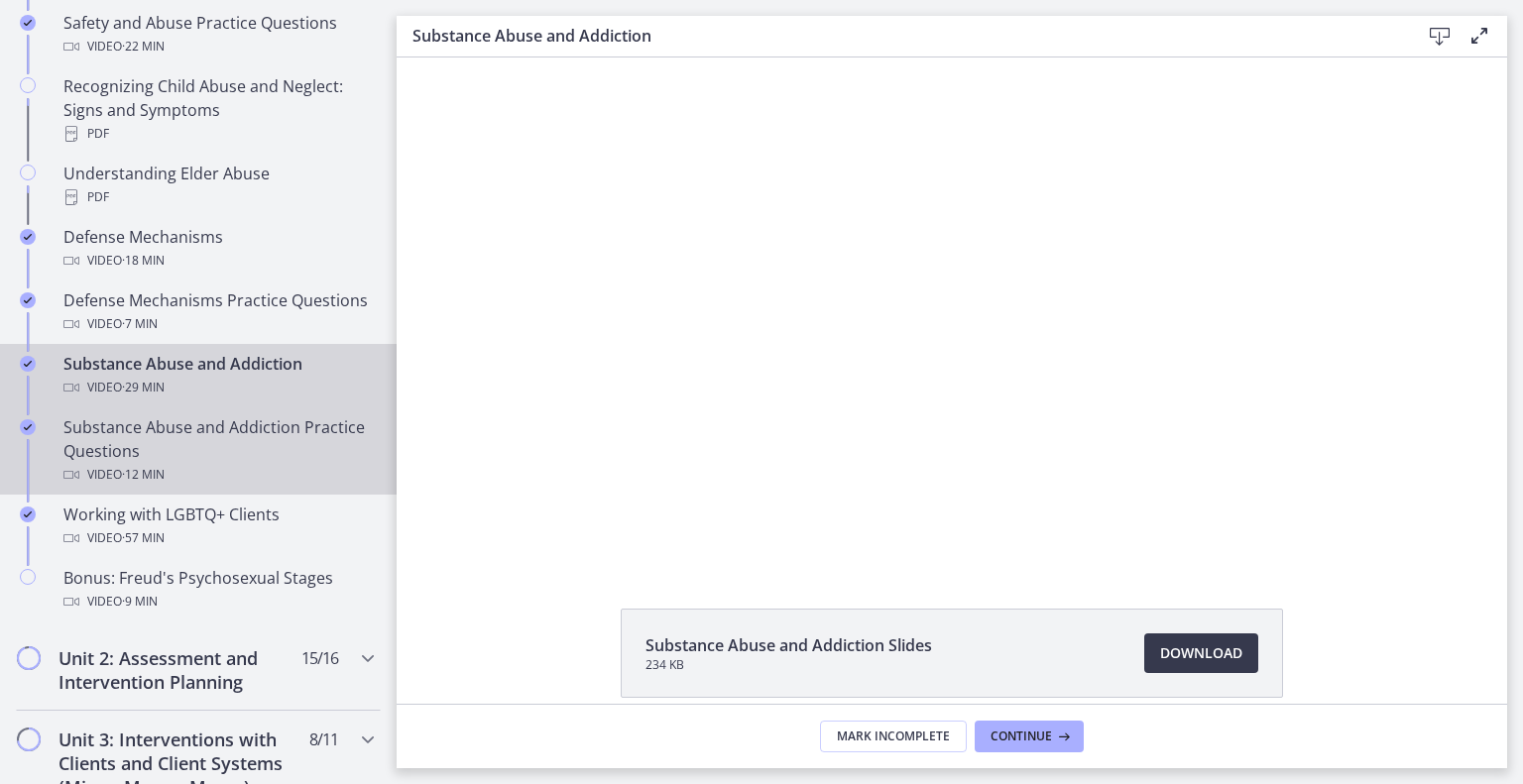 click on "Substance Abuse and Addiction Practice Questions
Video
·  12 min" at bounding box center [218, 451] 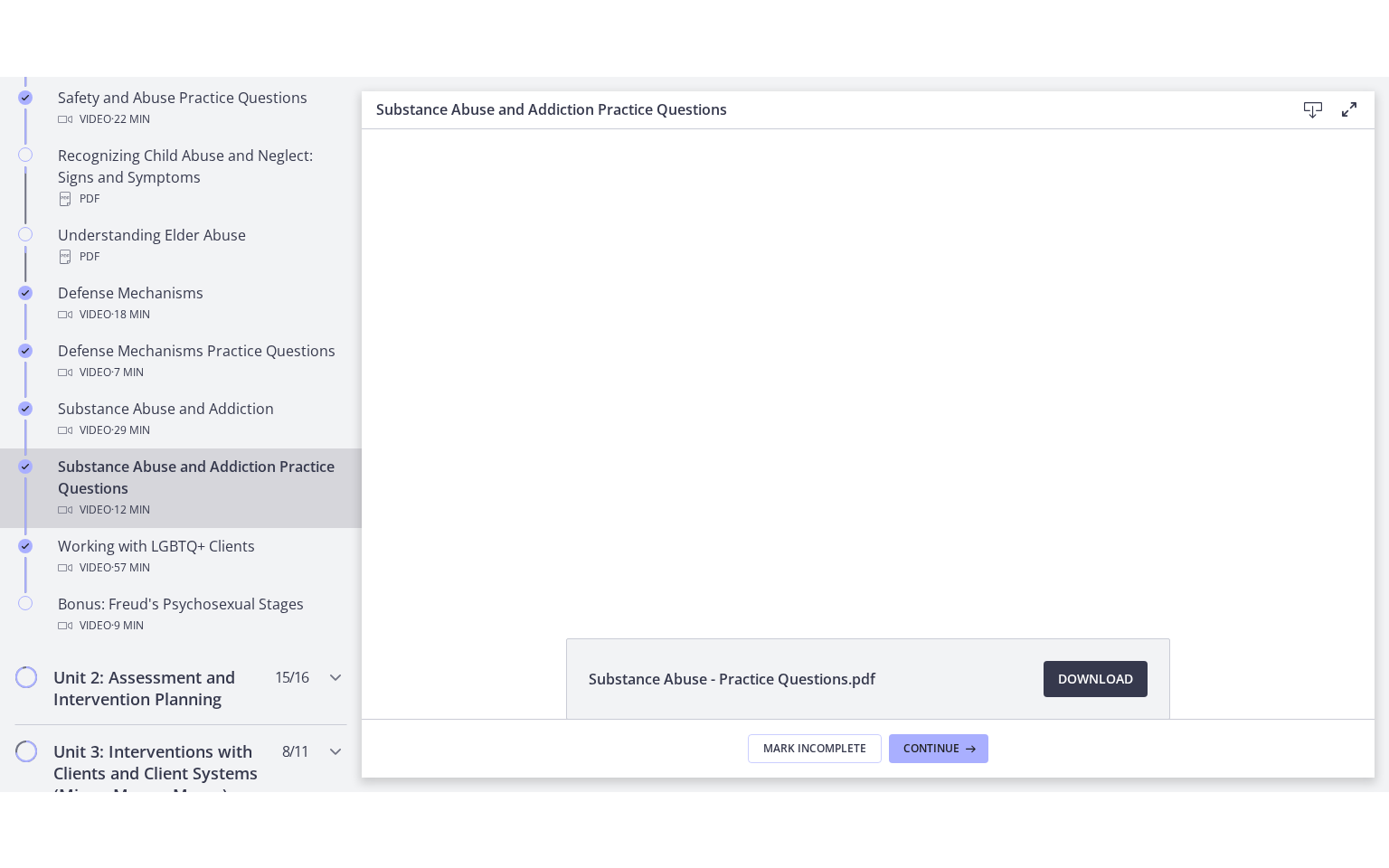 scroll, scrollTop: 0, scrollLeft: 0, axis: both 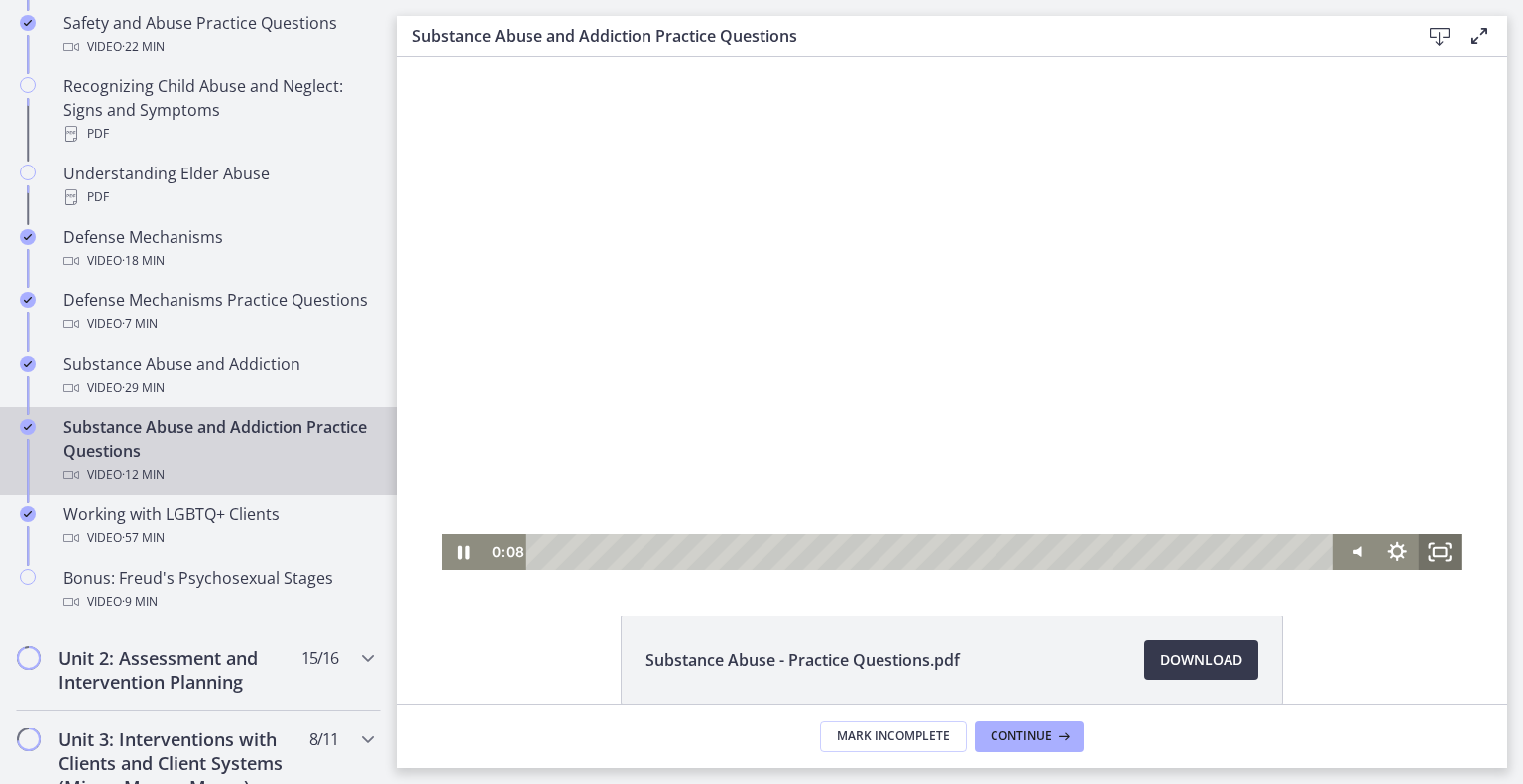 click 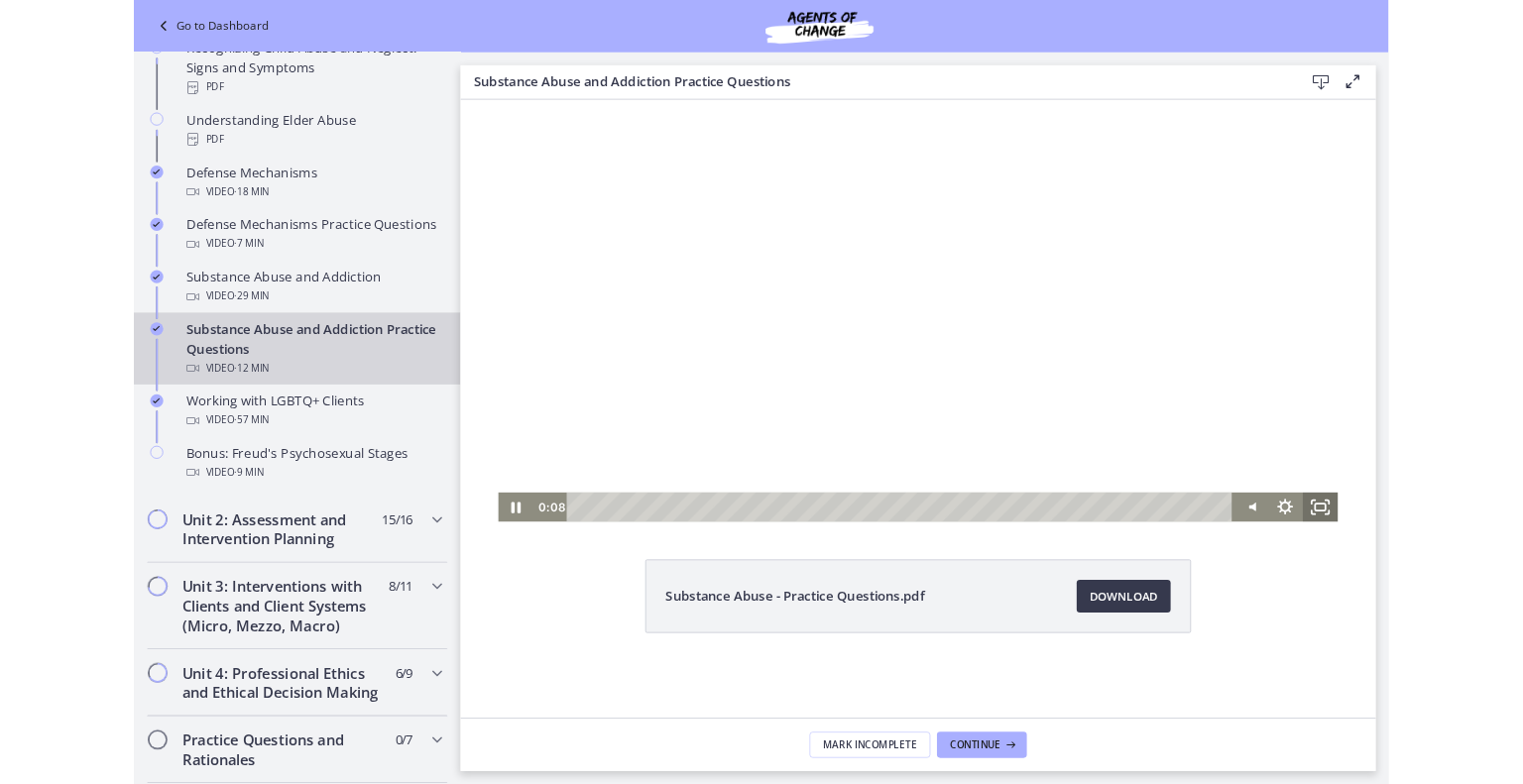 scroll, scrollTop: 908, scrollLeft: 0, axis: vertical 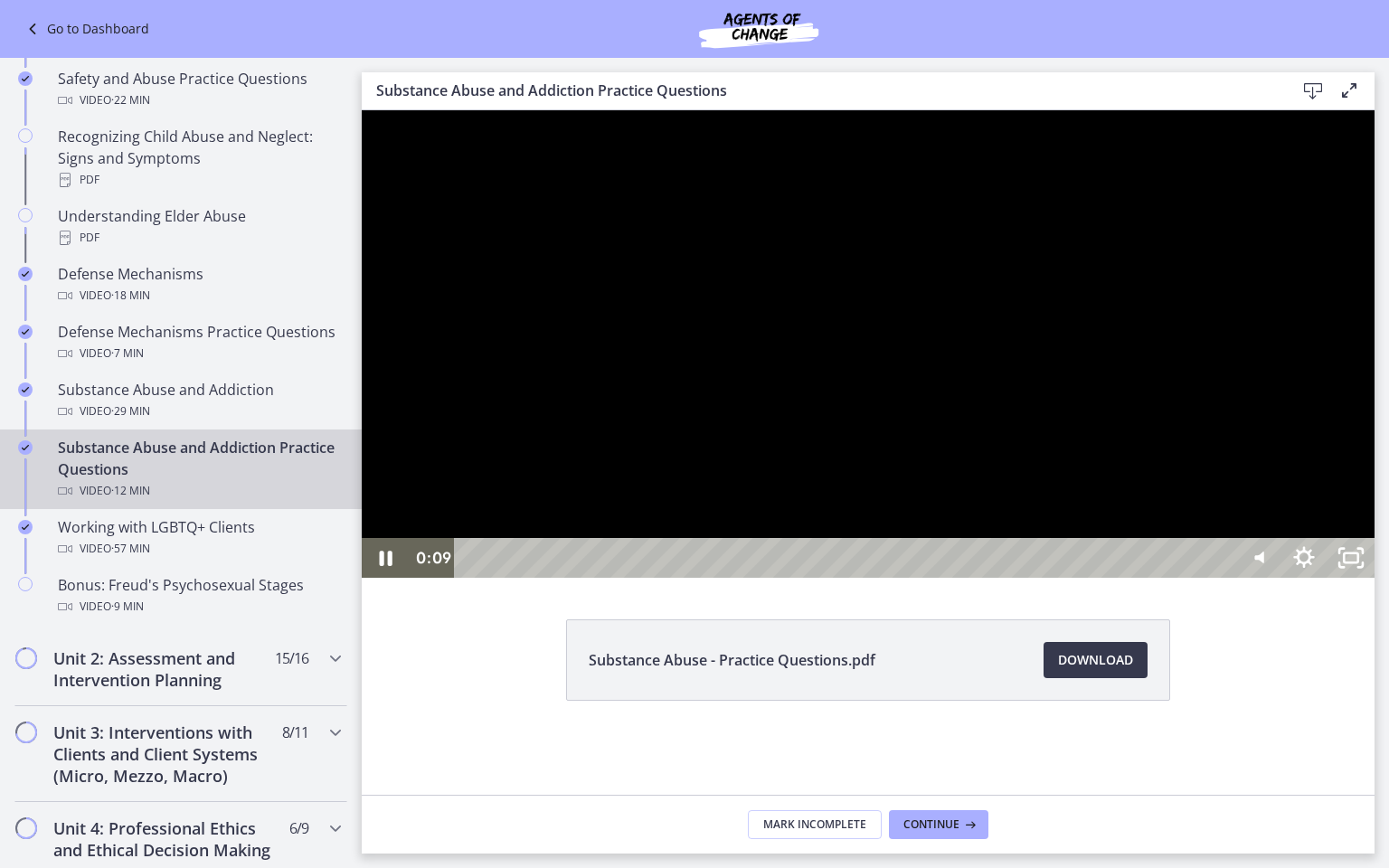 click at bounding box center (868, 344) 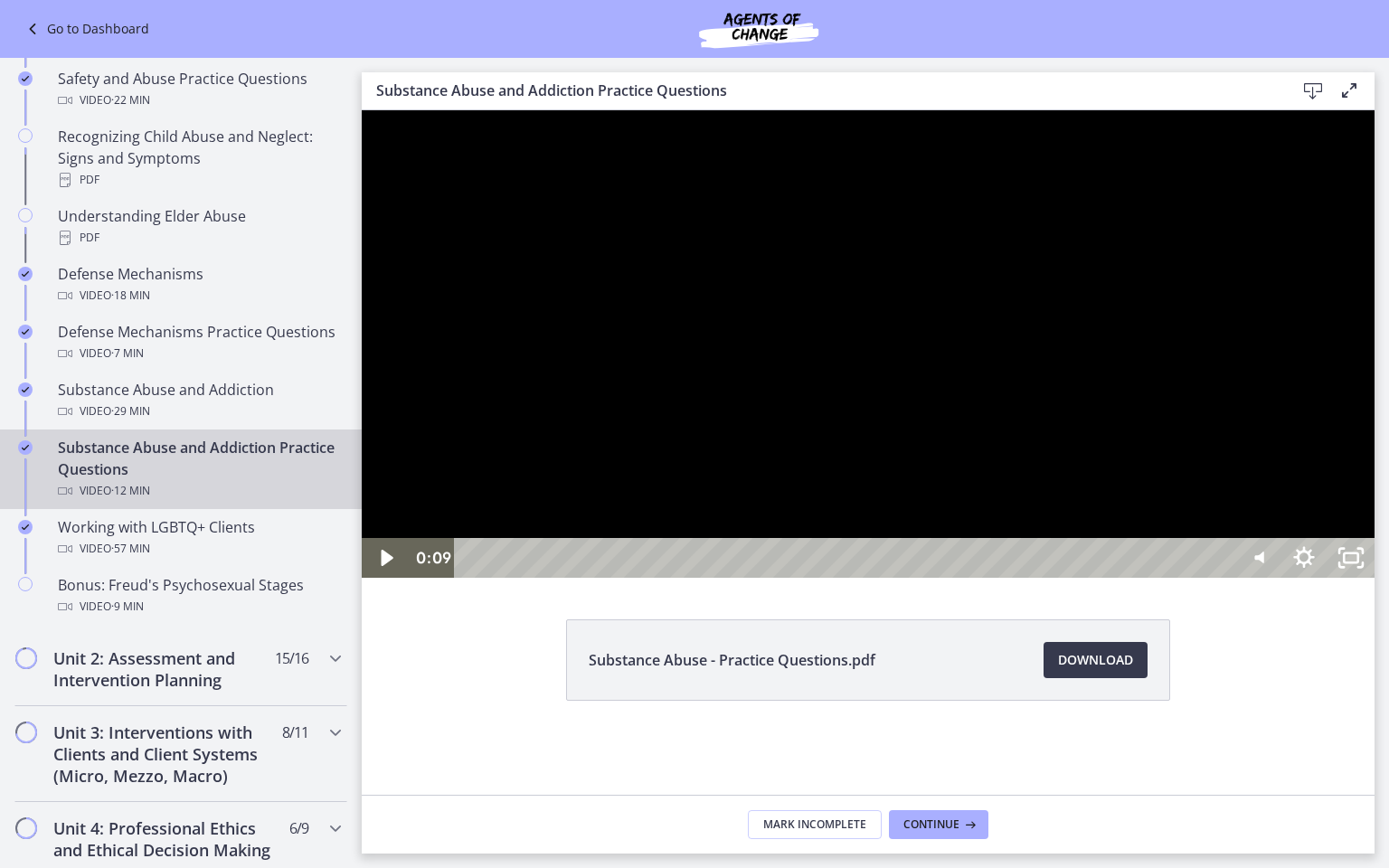click at bounding box center [868, 344] 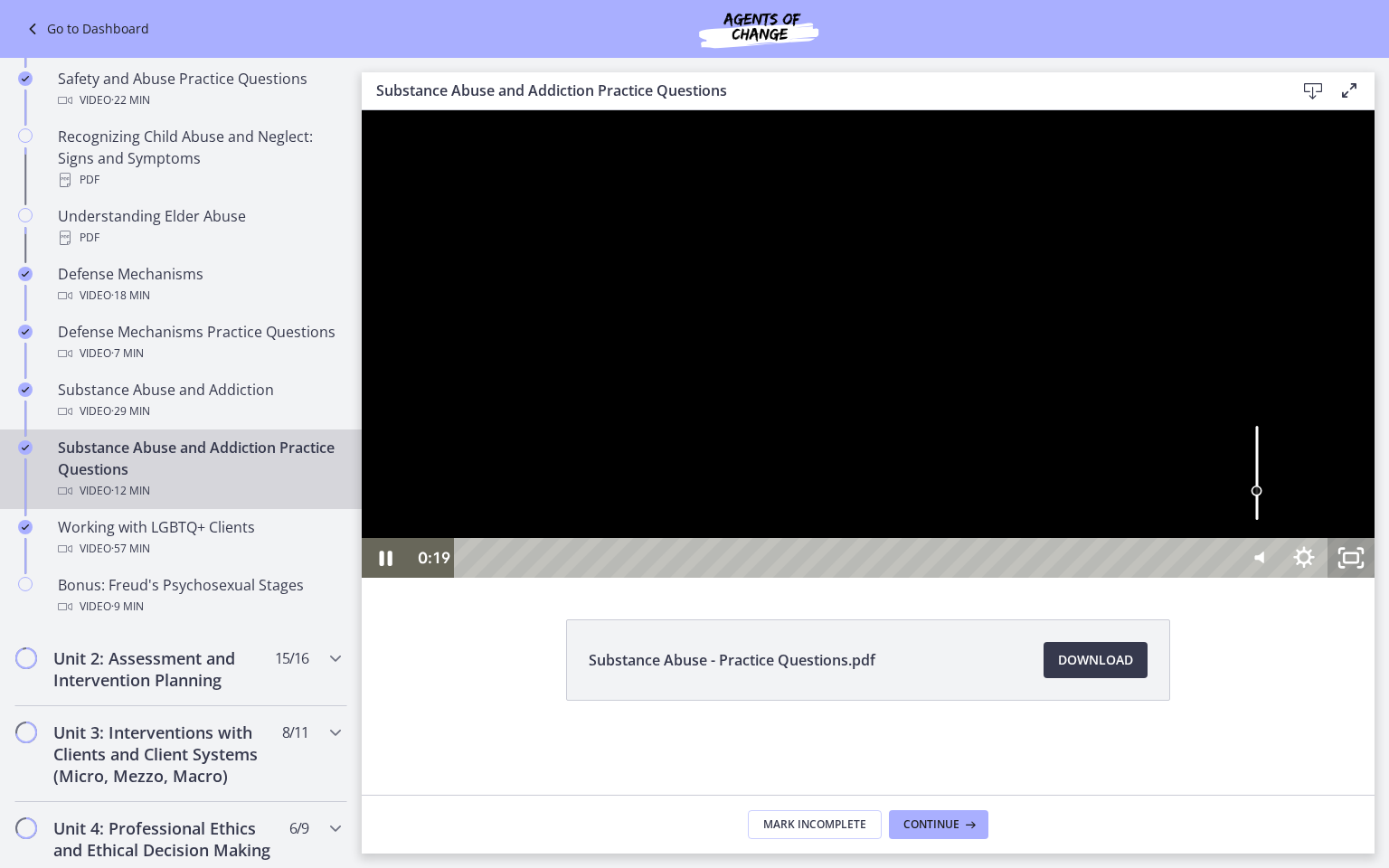 click 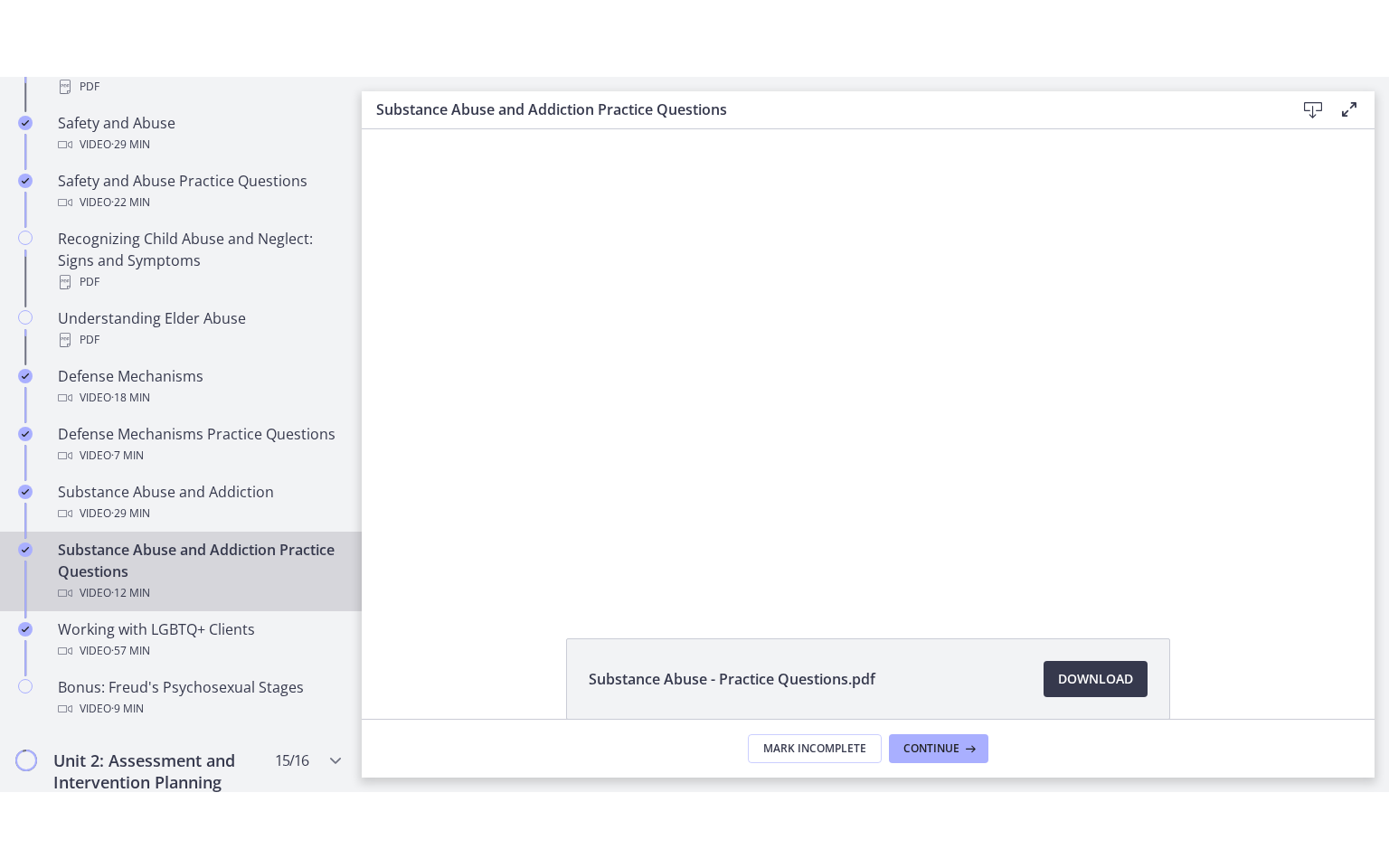 scroll, scrollTop: 911, scrollLeft: 0, axis: vertical 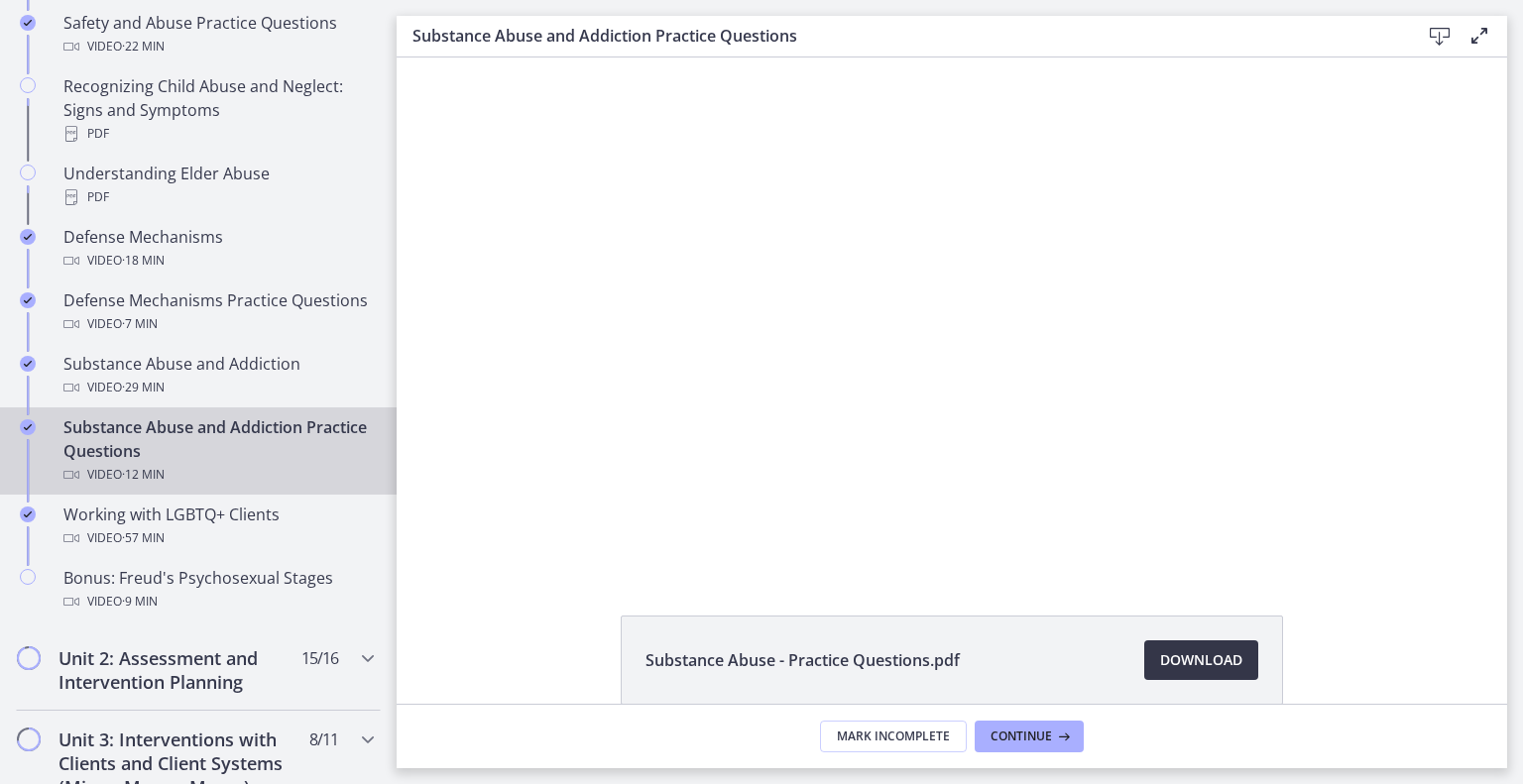 click on "Download
Opens in a new window" at bounding box center [1201, 660] 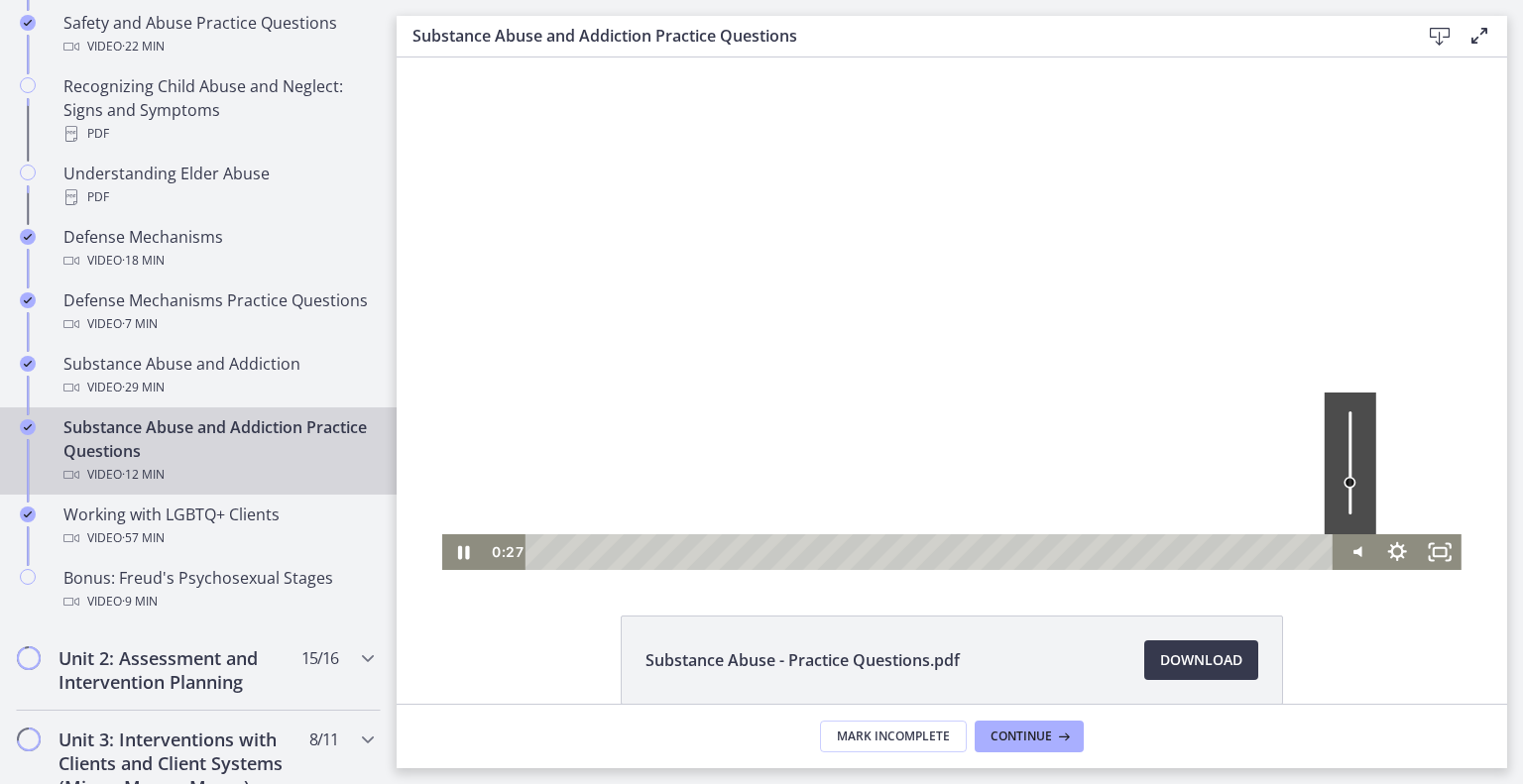 click at bounding box center (952, 313) 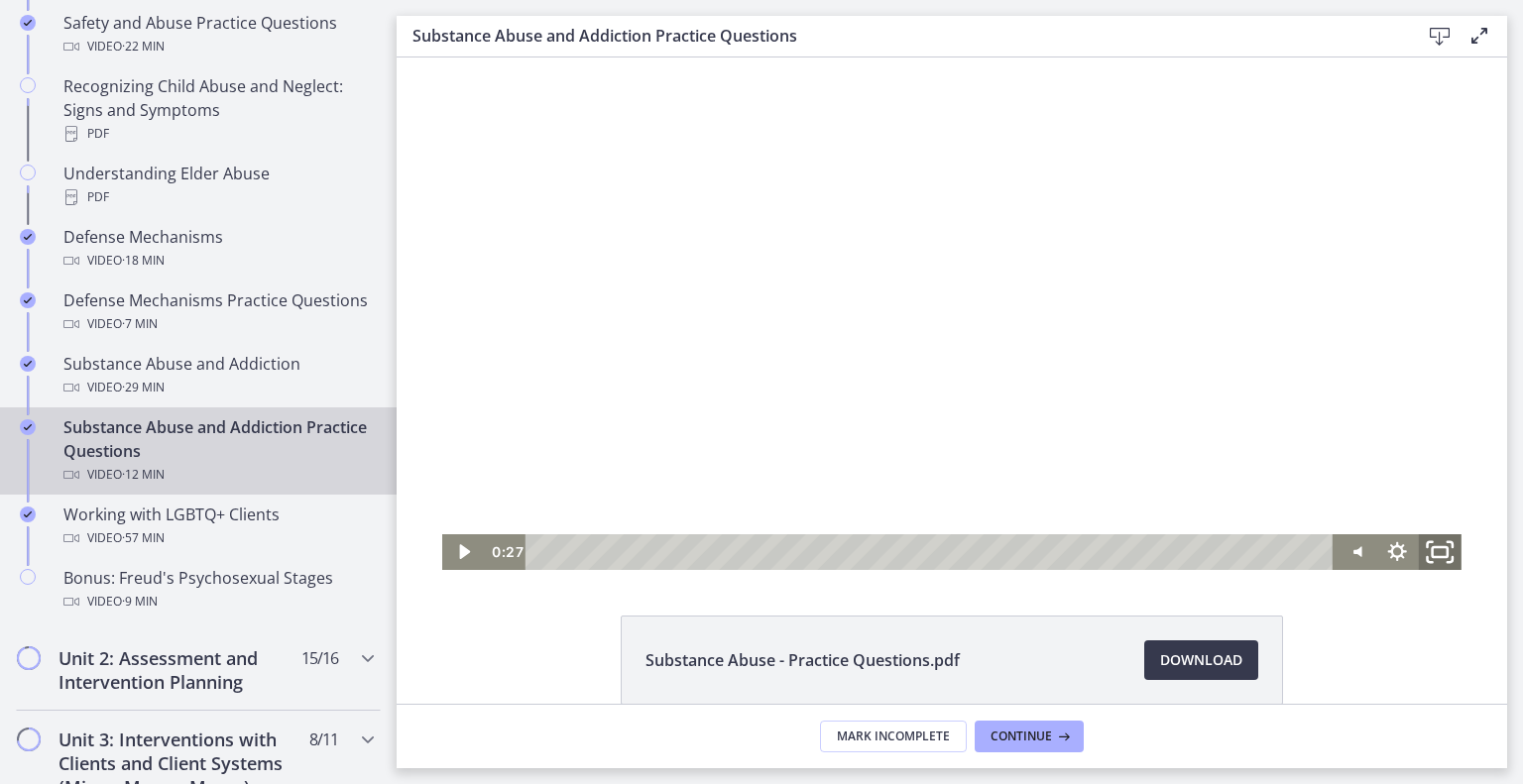 click 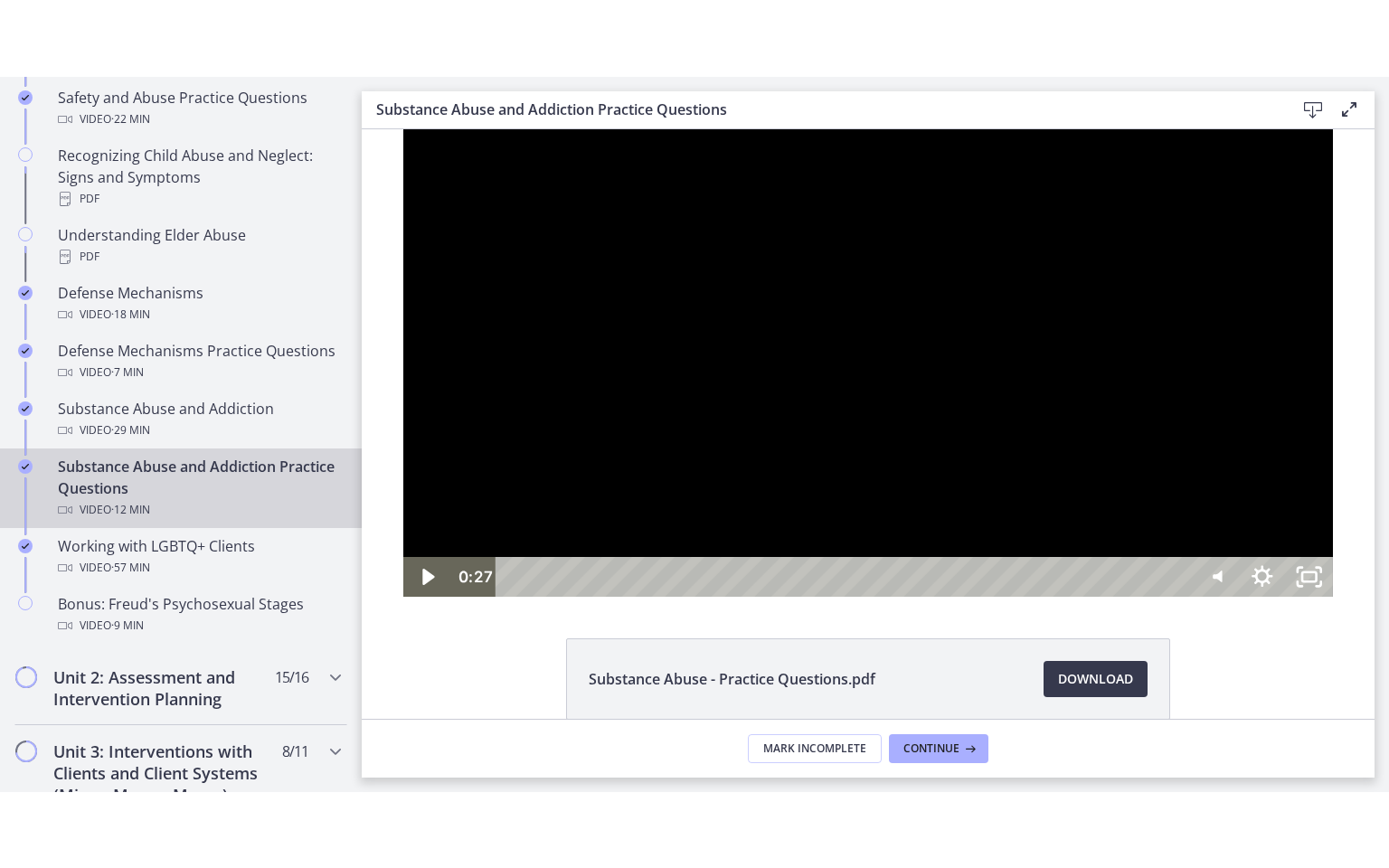 scroll, scrollTop: 828, scrollLeft: 0, axis: vertical 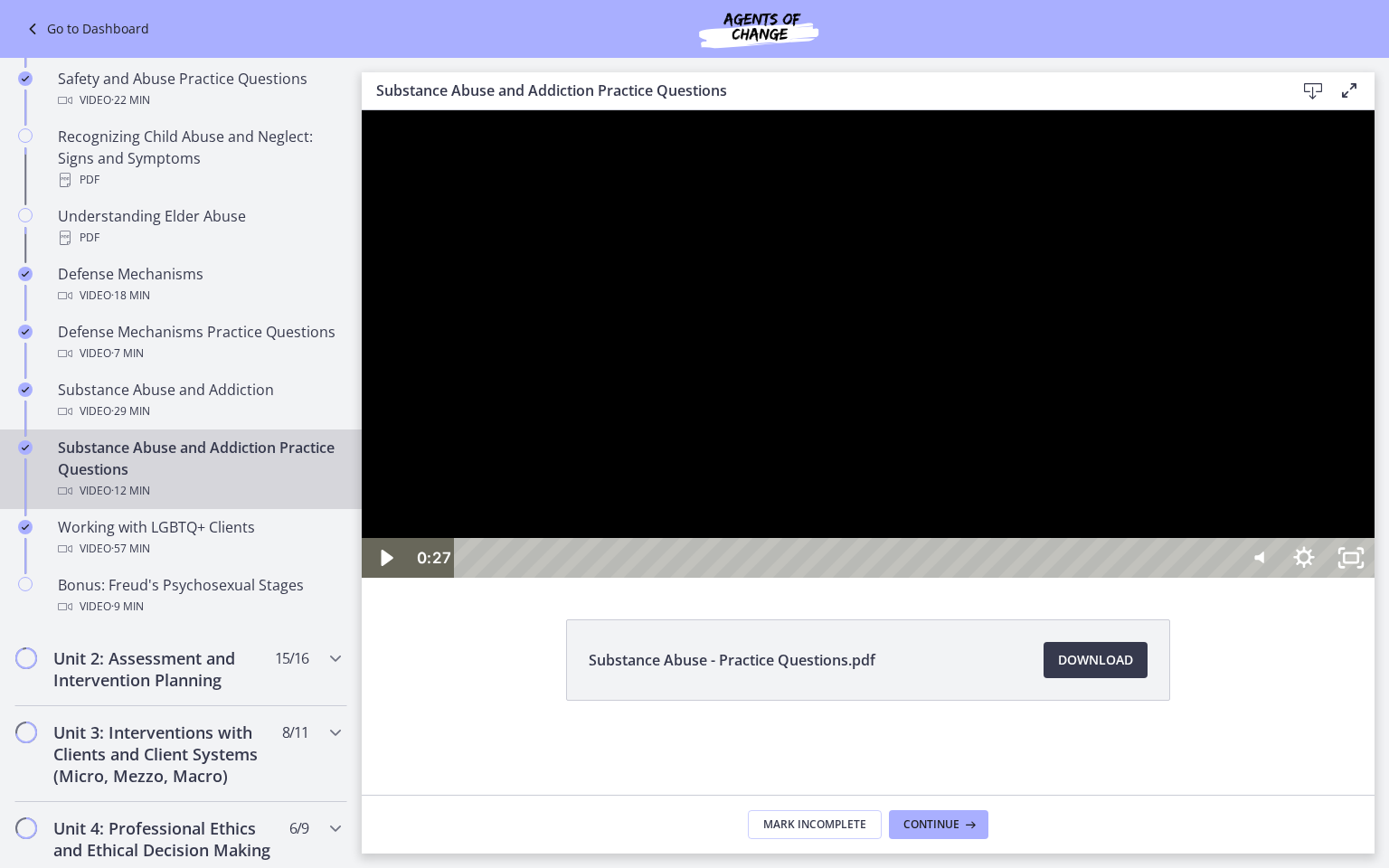 click at bounding box center [868, 344] 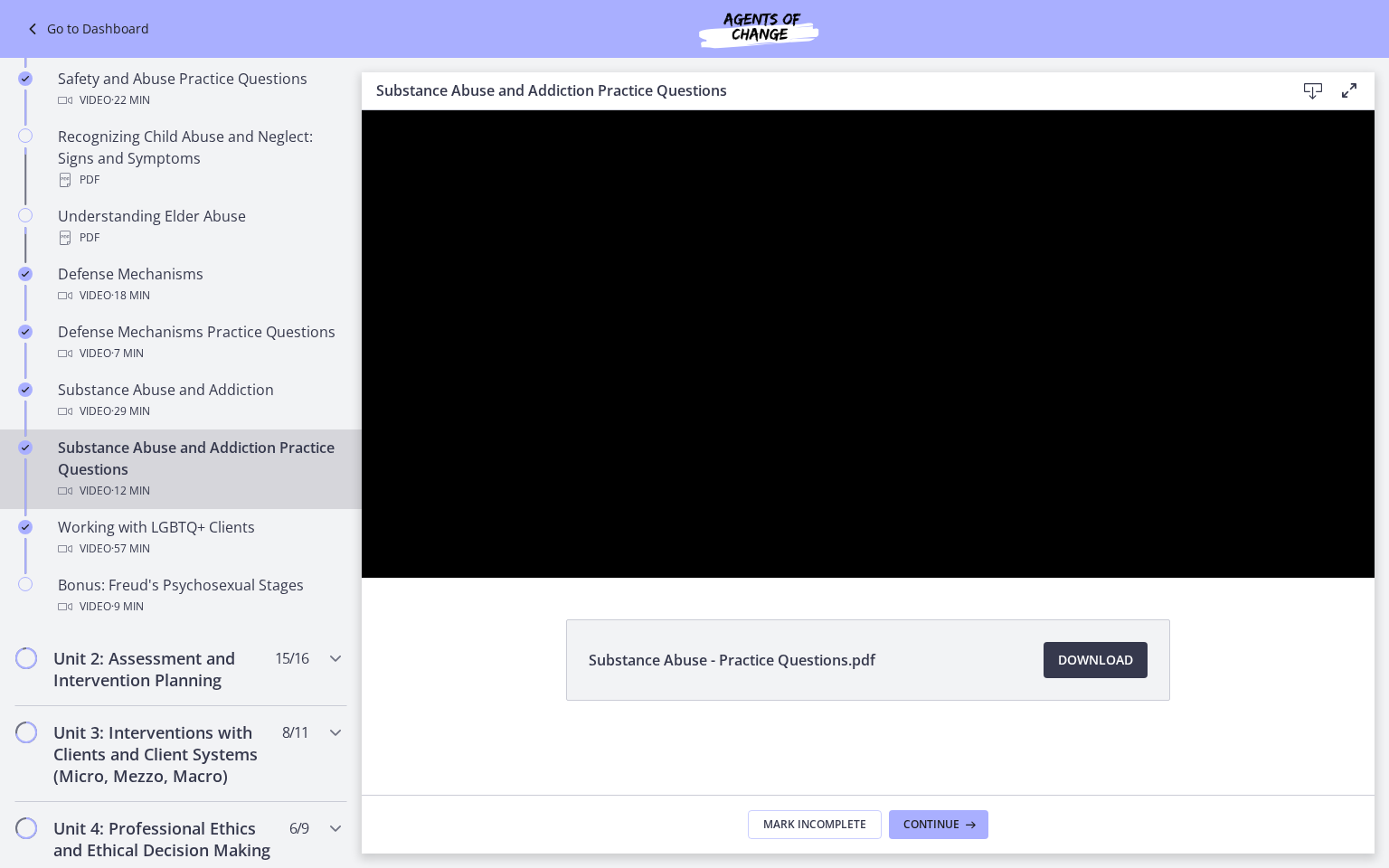 type 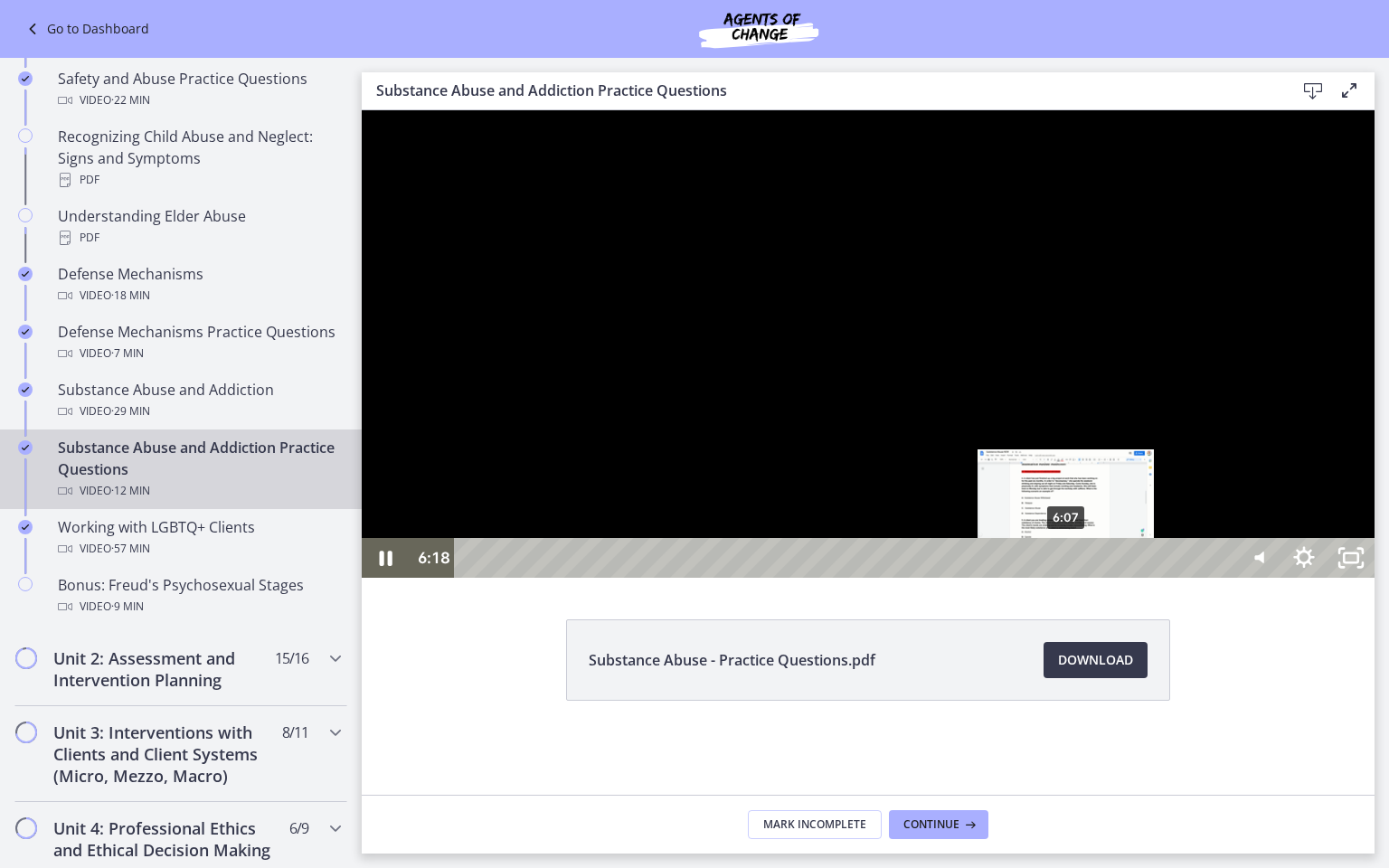 click on "6:07" at bounding box center (846, 558) 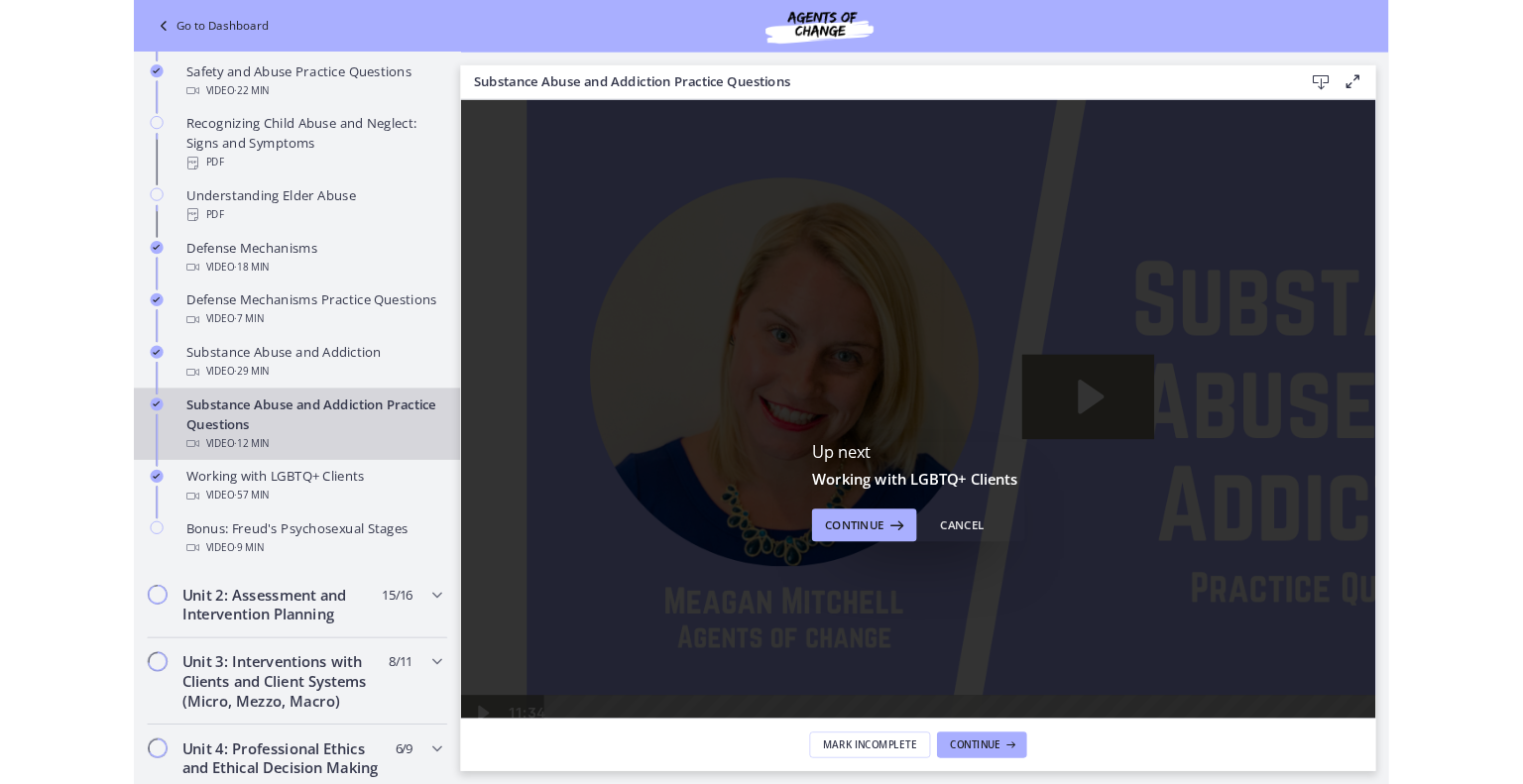 scroll, scrollTop: 0, scrollLeft: 0, axis: both 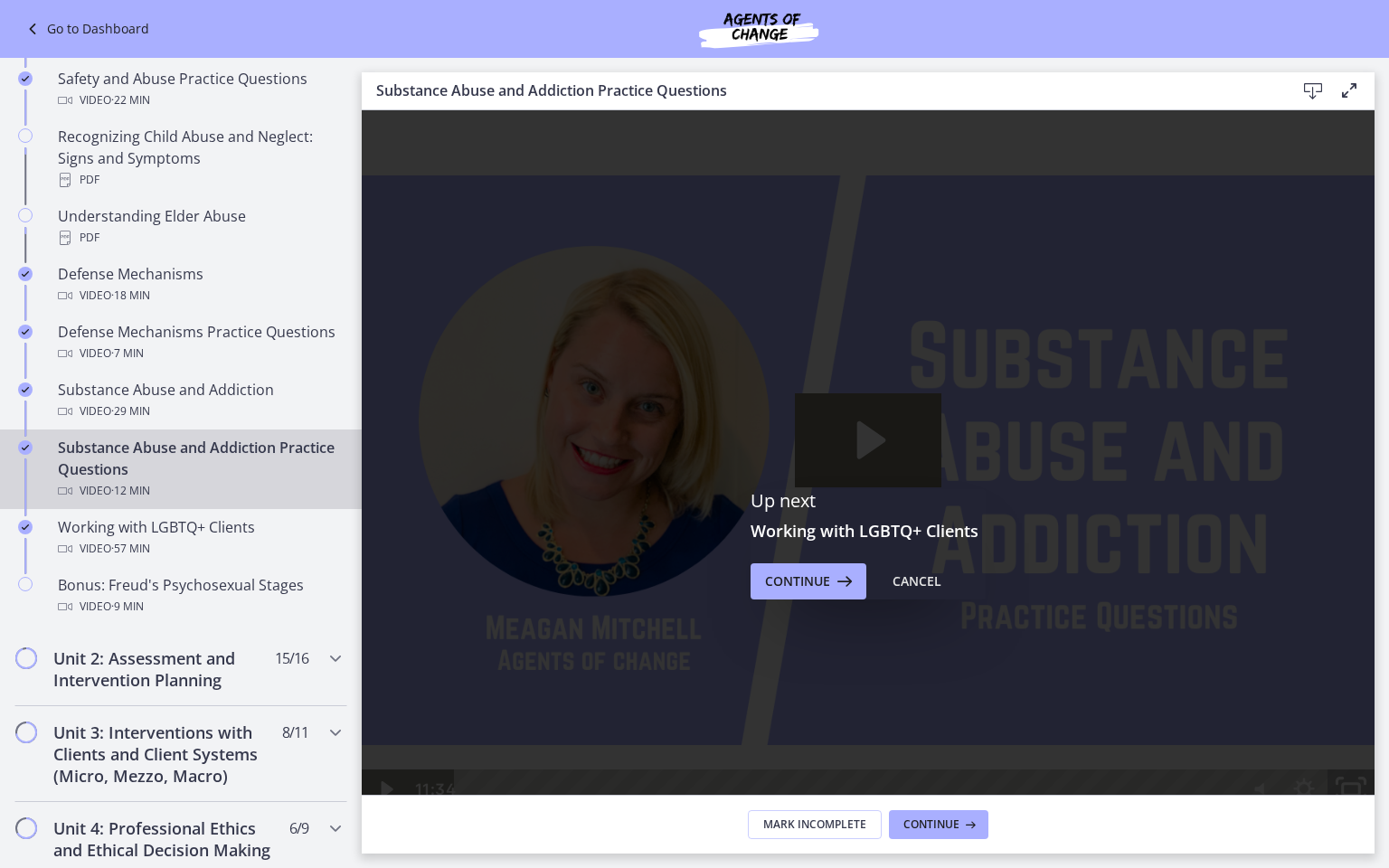 click 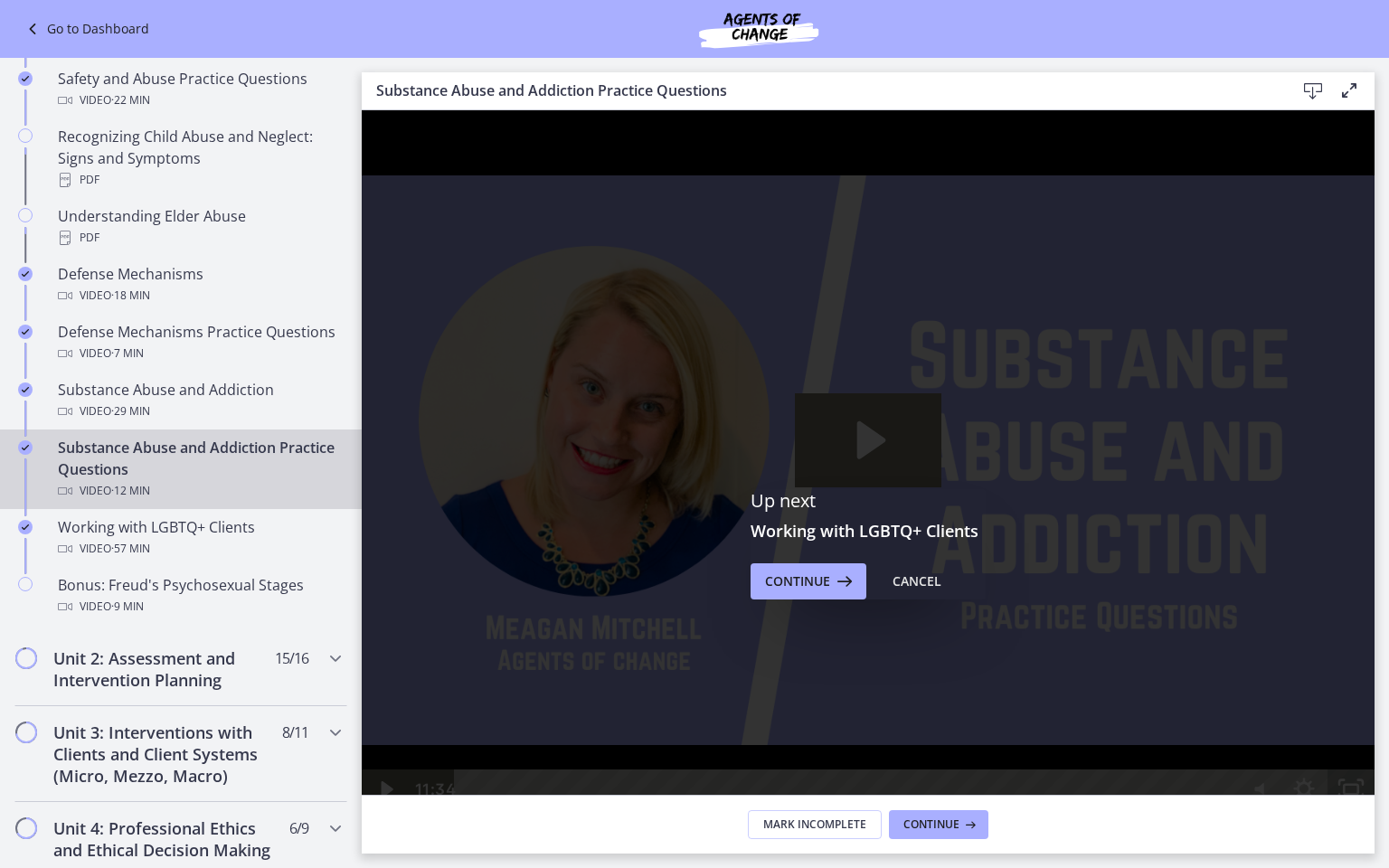 click 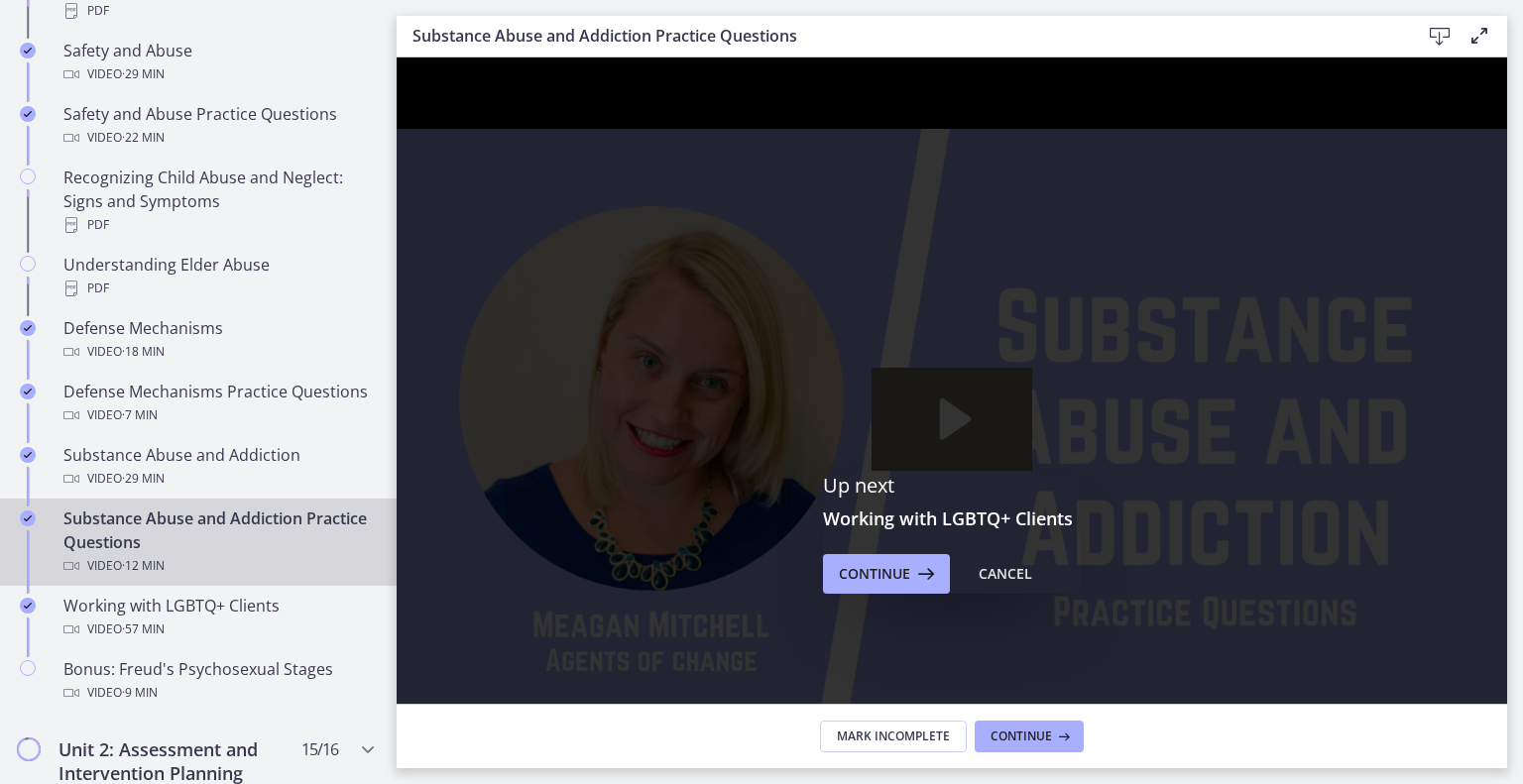 scroll, scrollTop: 999, scrollLeft: 0, axis: vertical 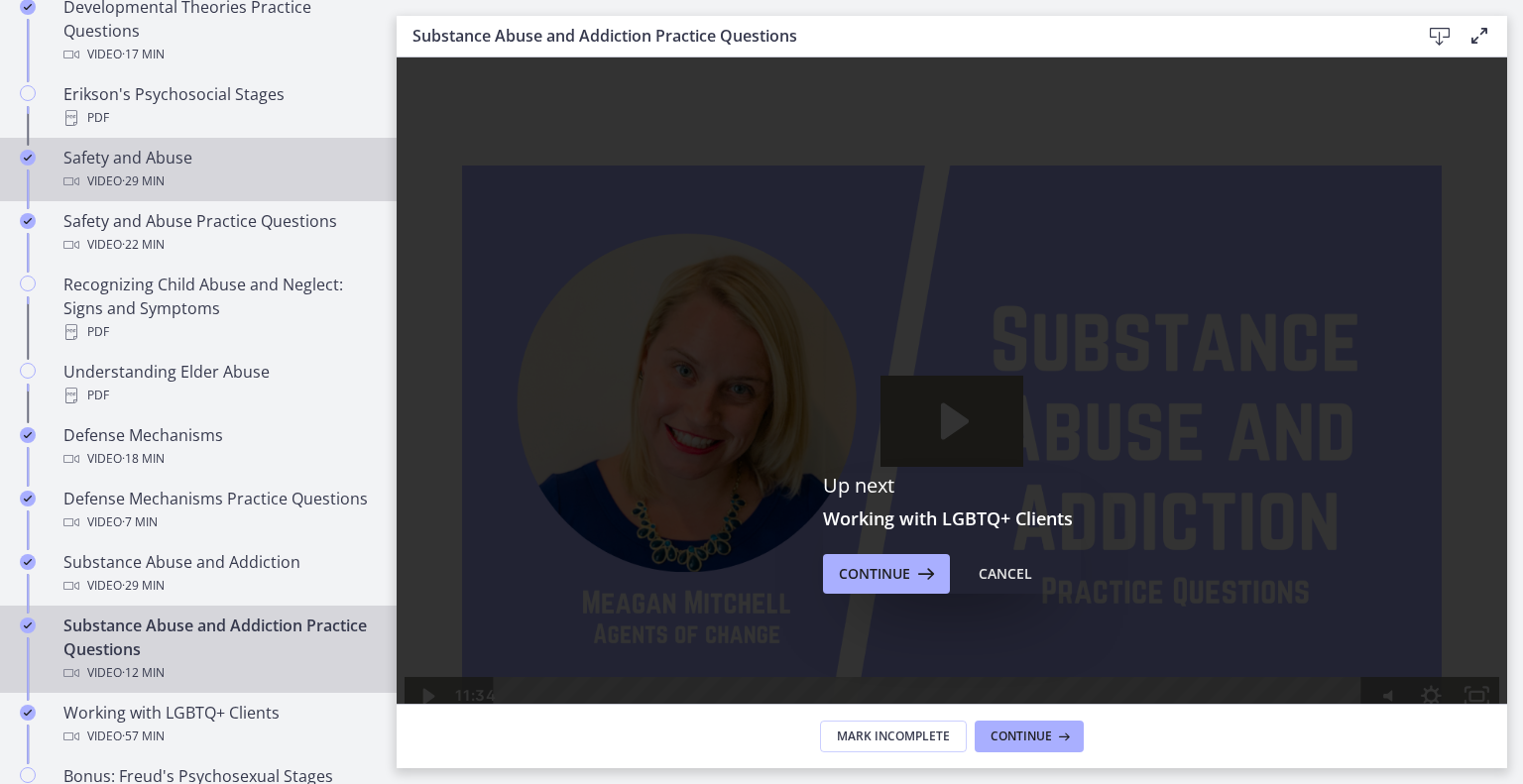 click on "Video
·  29 min" at bounding box center [218, 181] 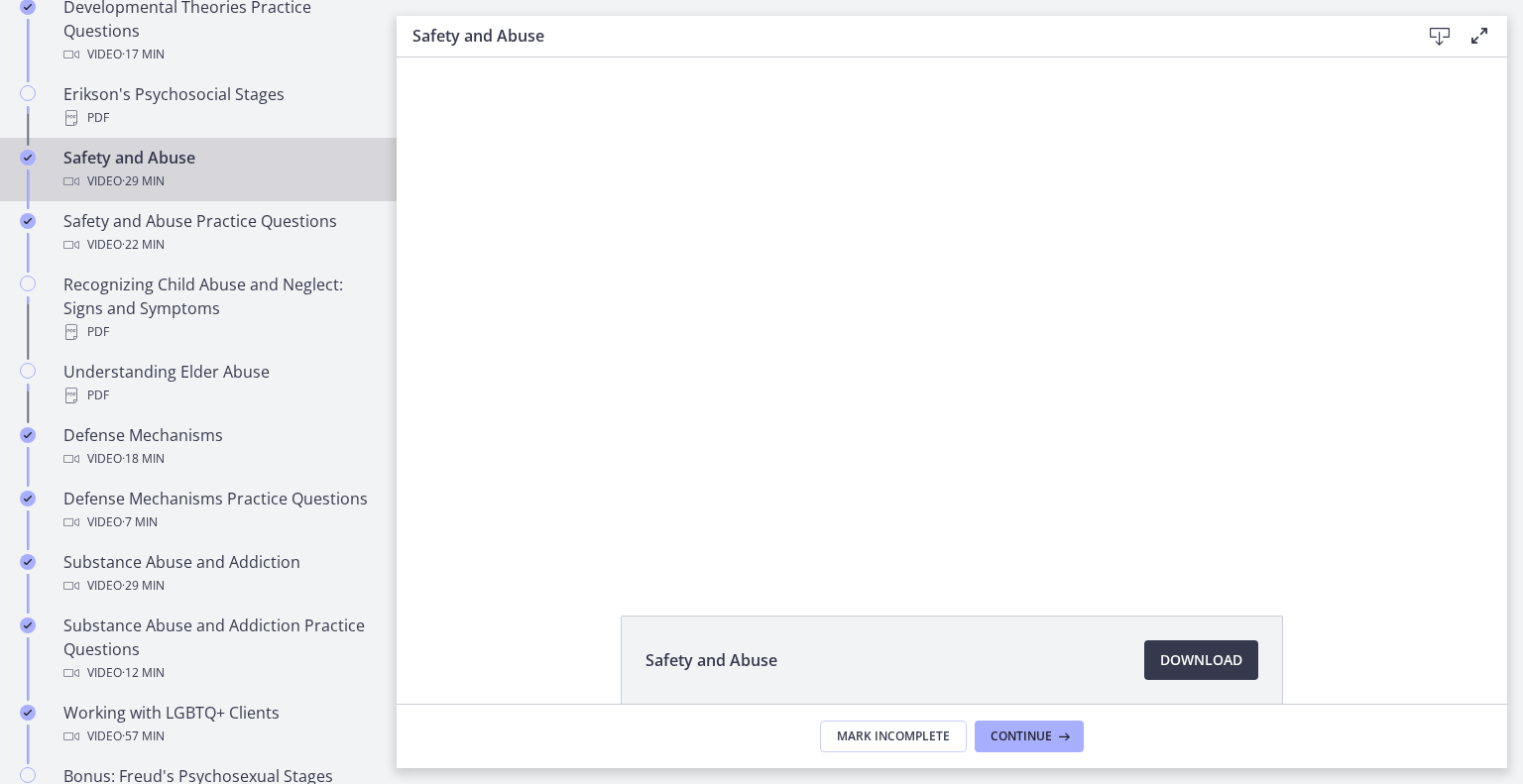 scroll, scrollTop: 0, scrollLeft: 0, axis: both 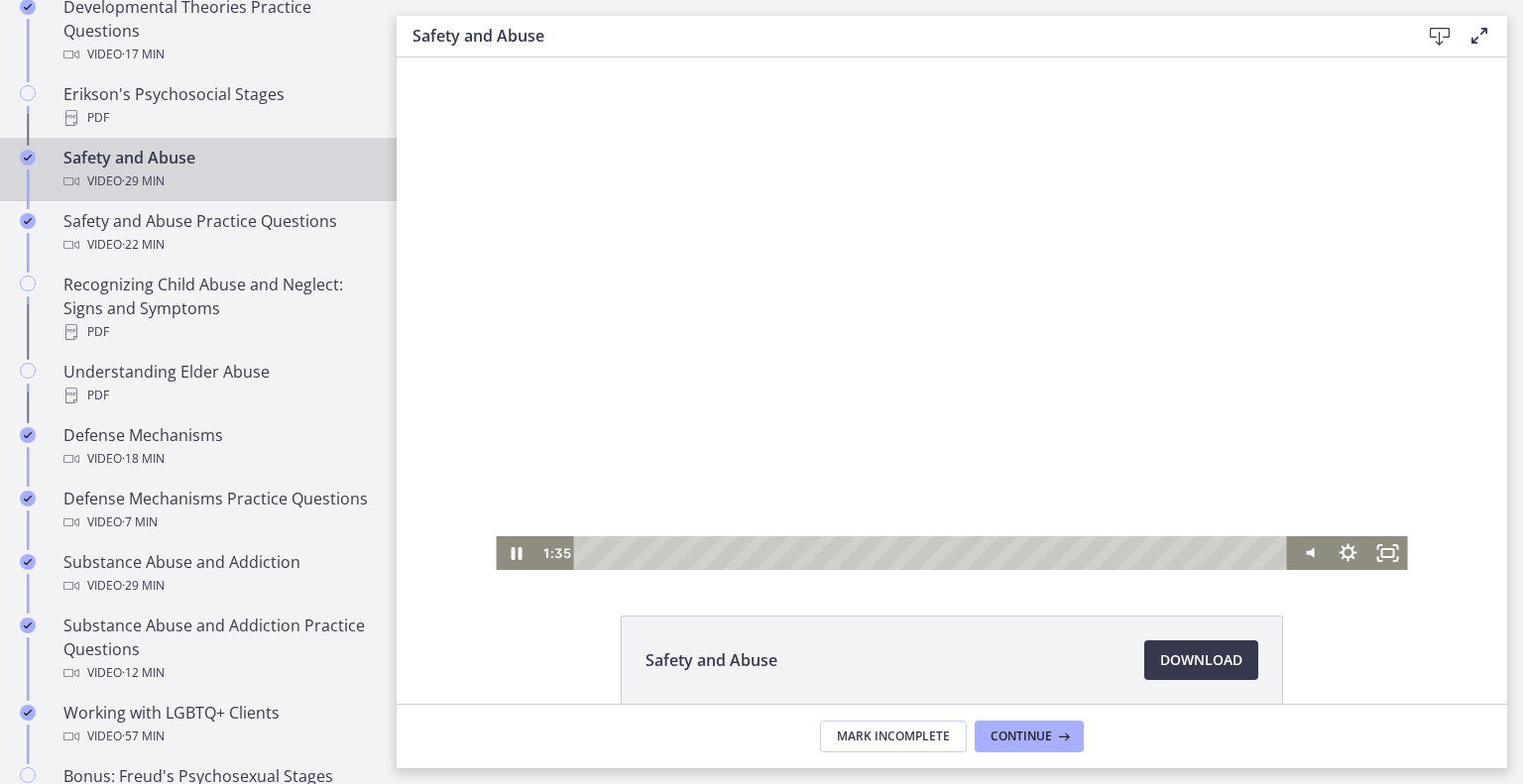 click at bounding box center [934, 553] 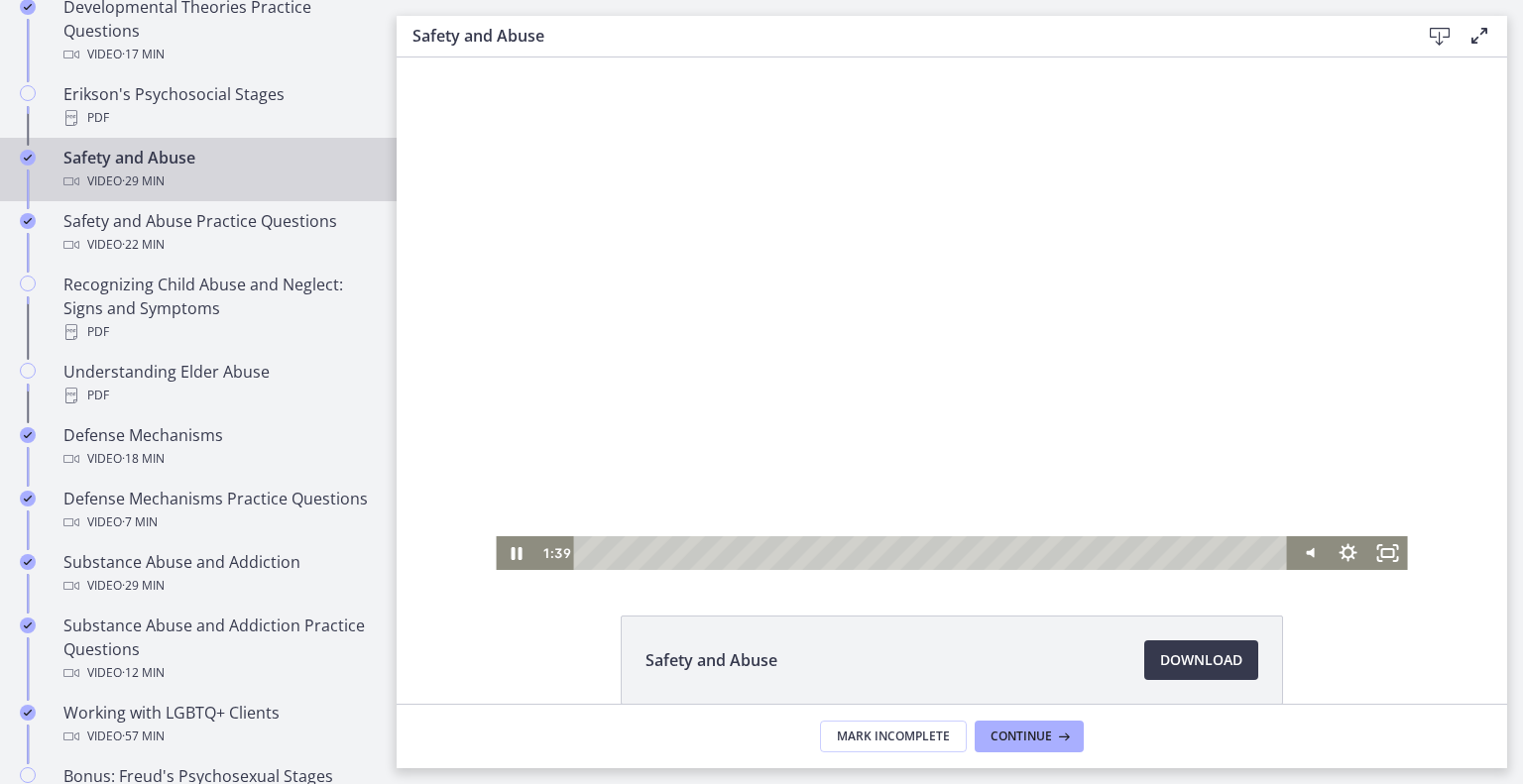 click at bounding box center [951, 313] 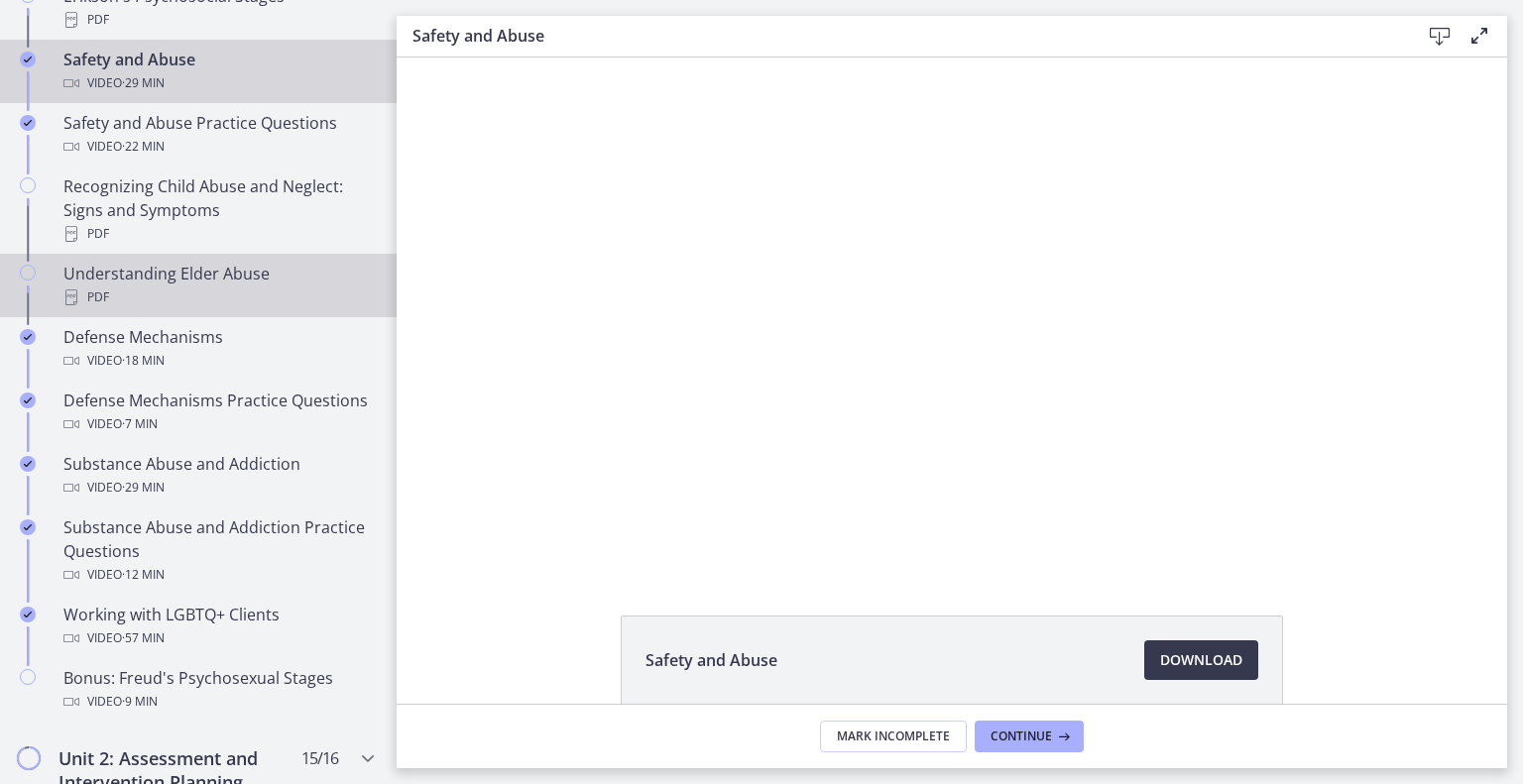 scroll, scrollTop: 900, scrollLeft: 0, axis: vertical 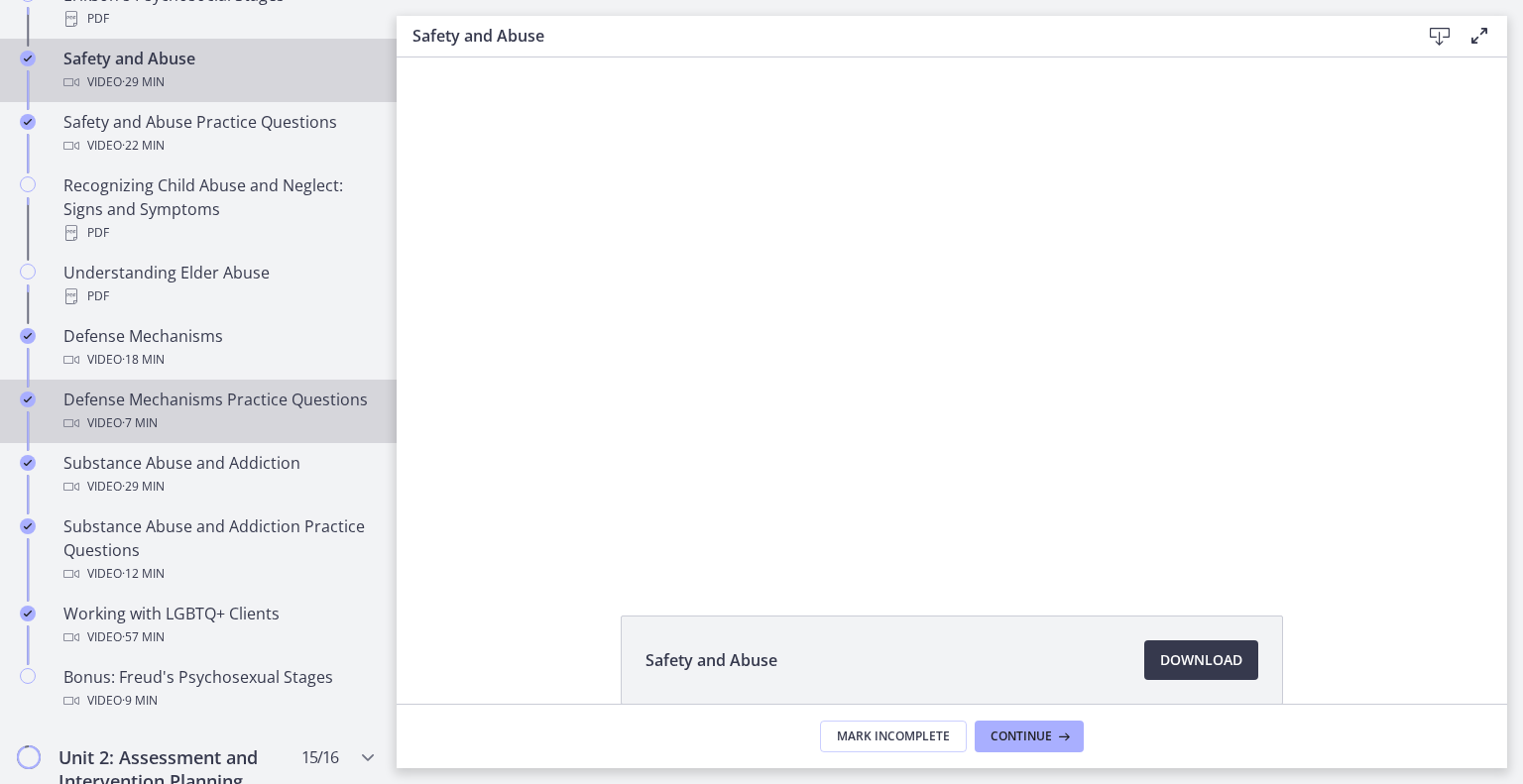 click on "Video
·  7 min" at bounding box center (218, 423) 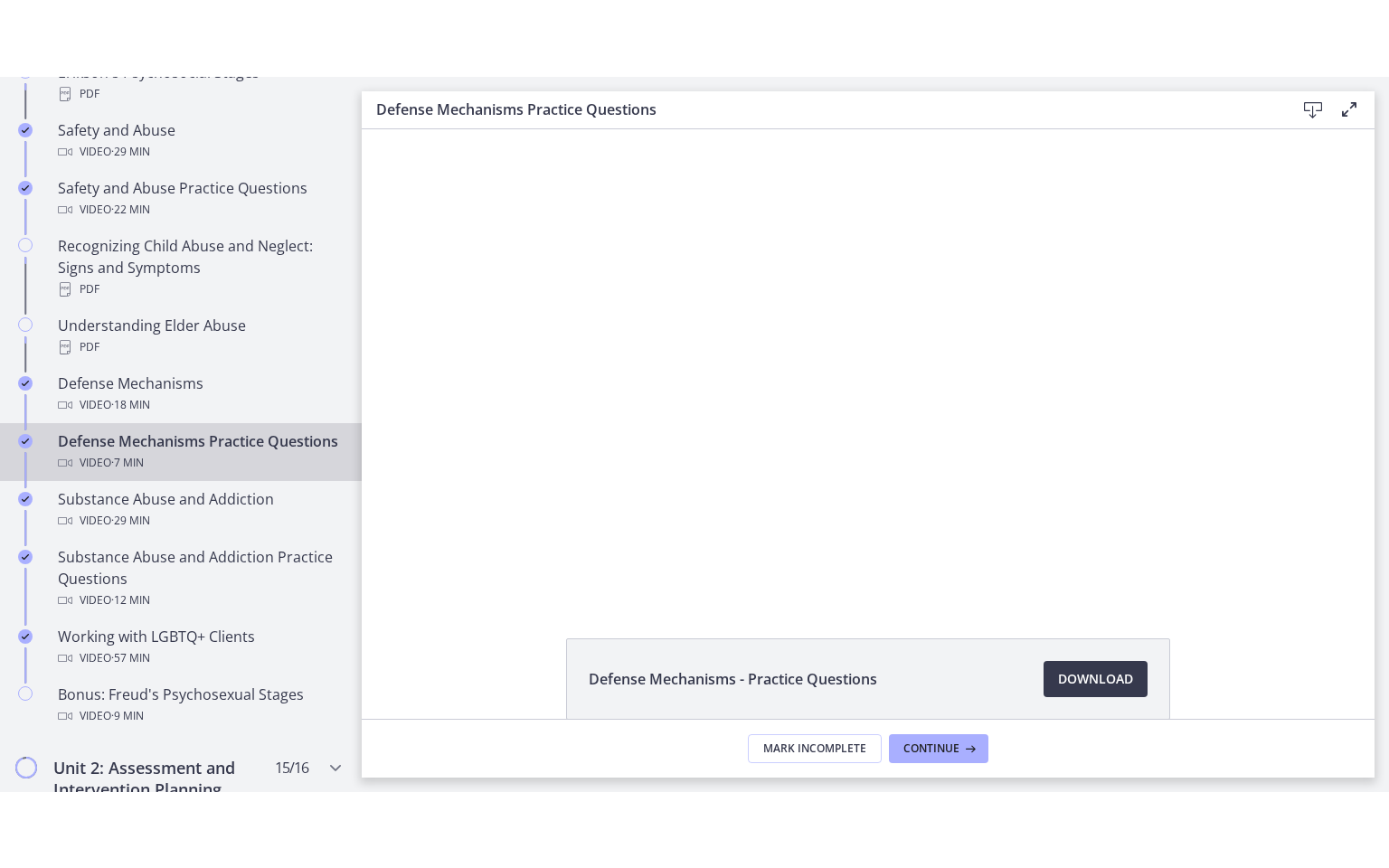 scroll, scrollTop: 0, scrollLeft: 0, axis: both 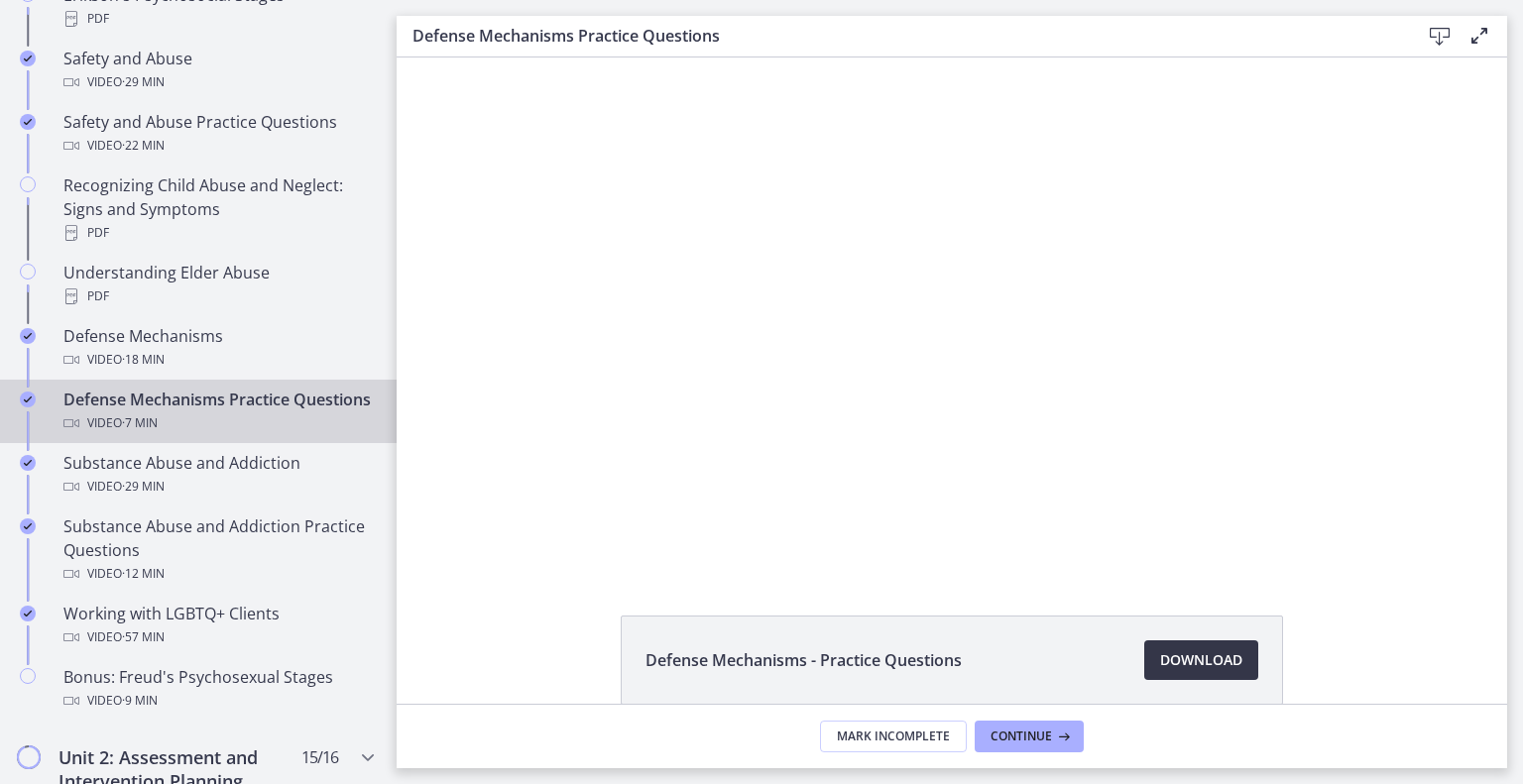 click on "Download
Opens in a new window" at bounding box center [1201, 660] 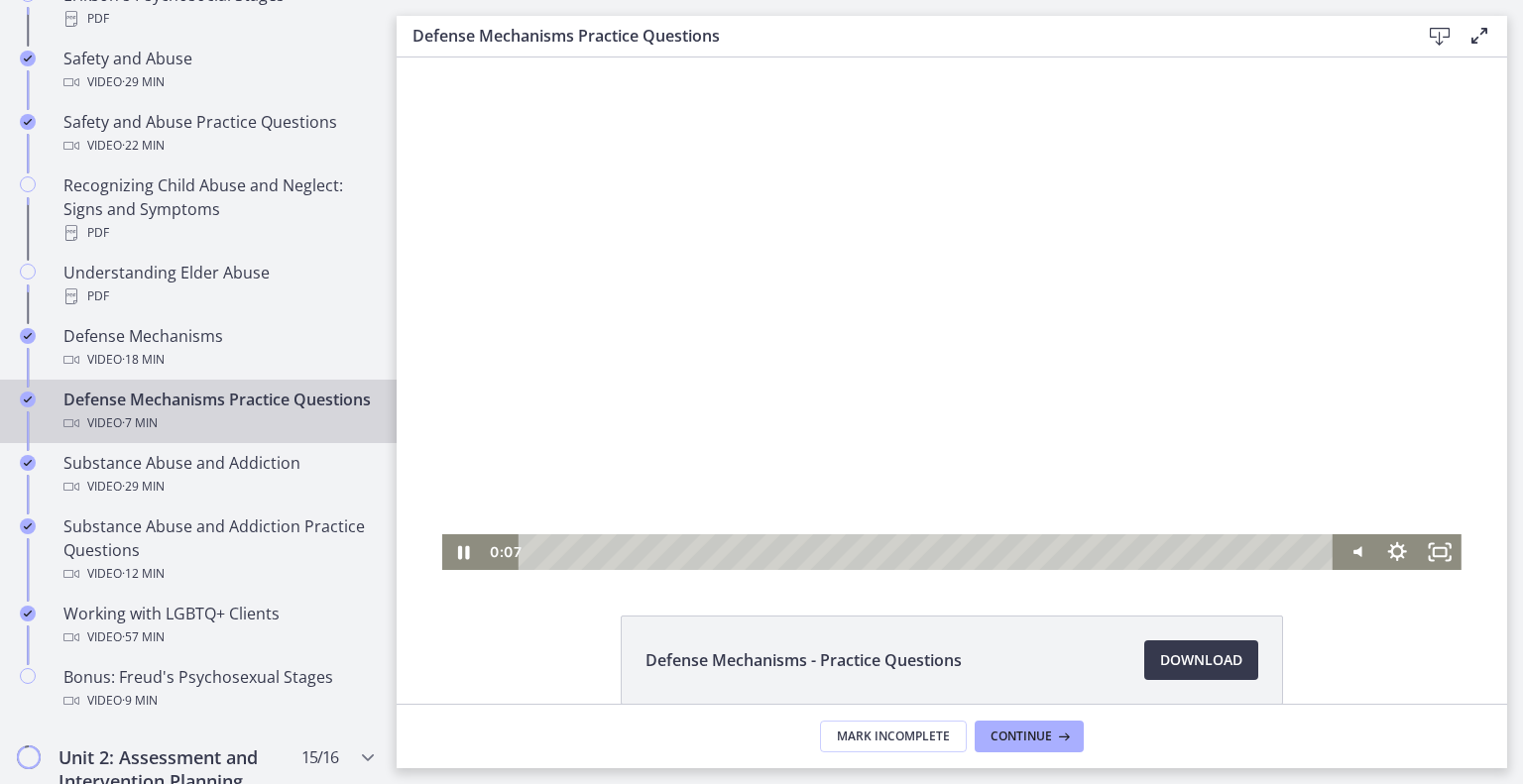 click at bounding box center (952, 313) 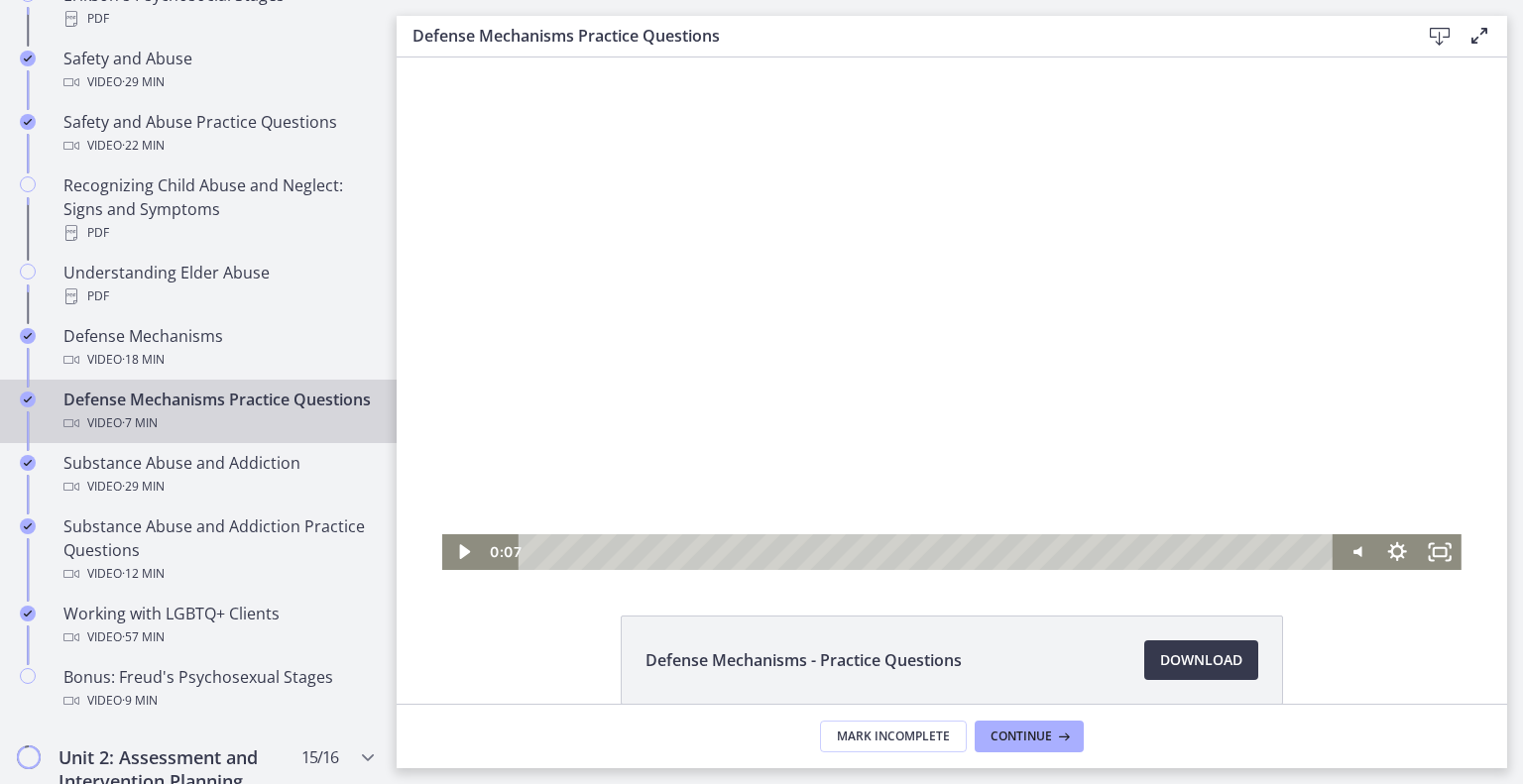 click at bounding box center (952, 313) 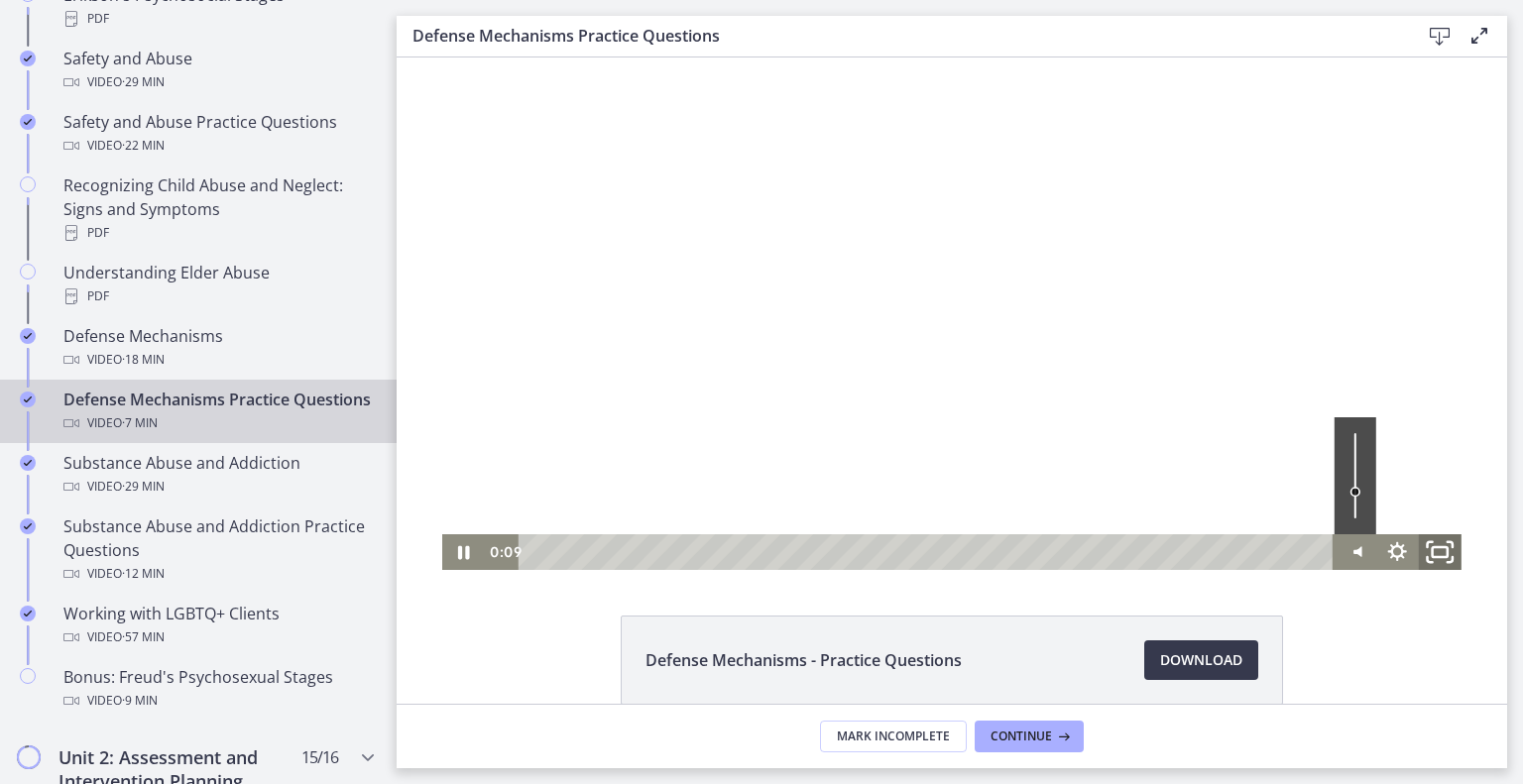 click 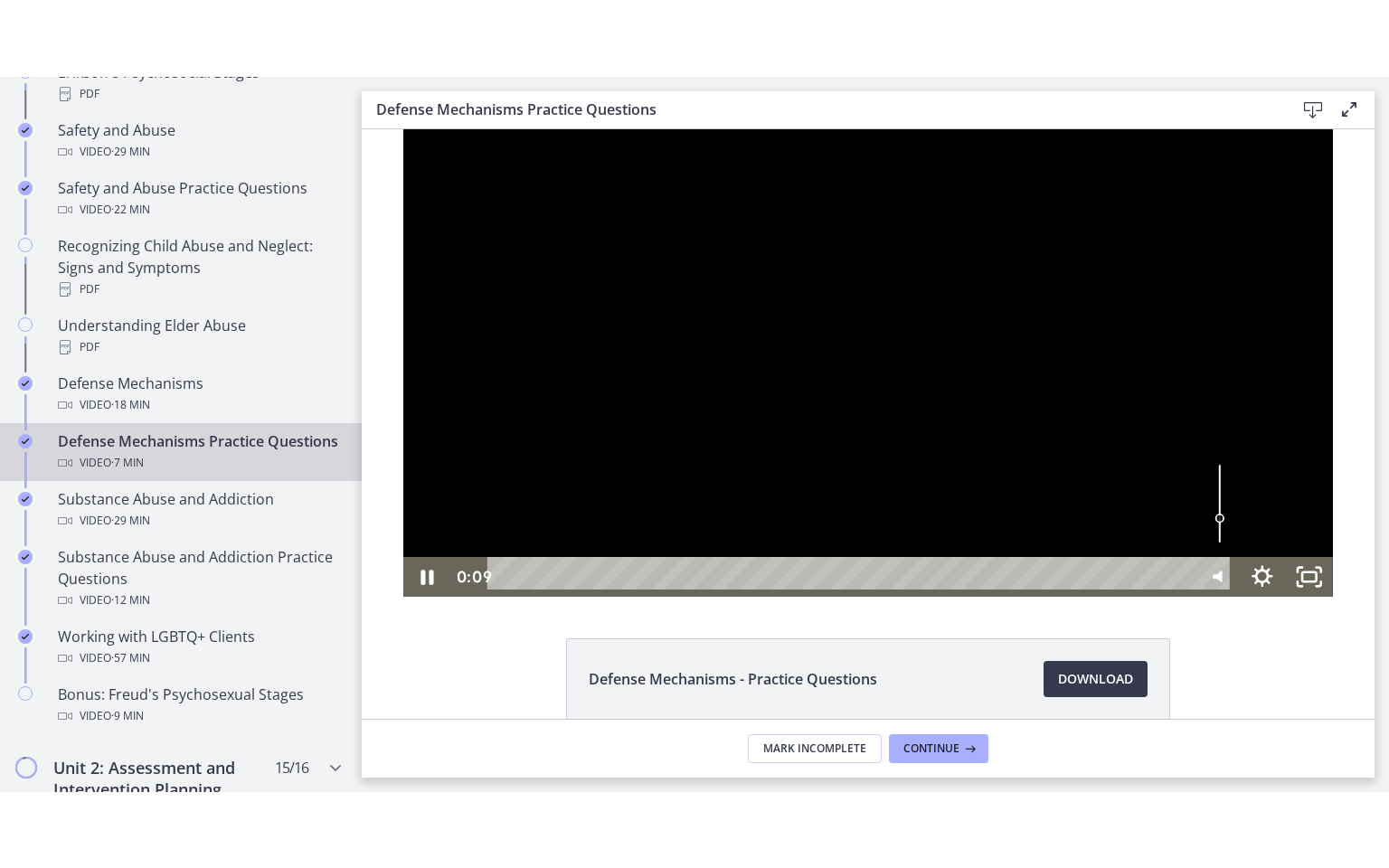 scroll, scrollTop: 738, scrollLeft: 0, axis: vertical 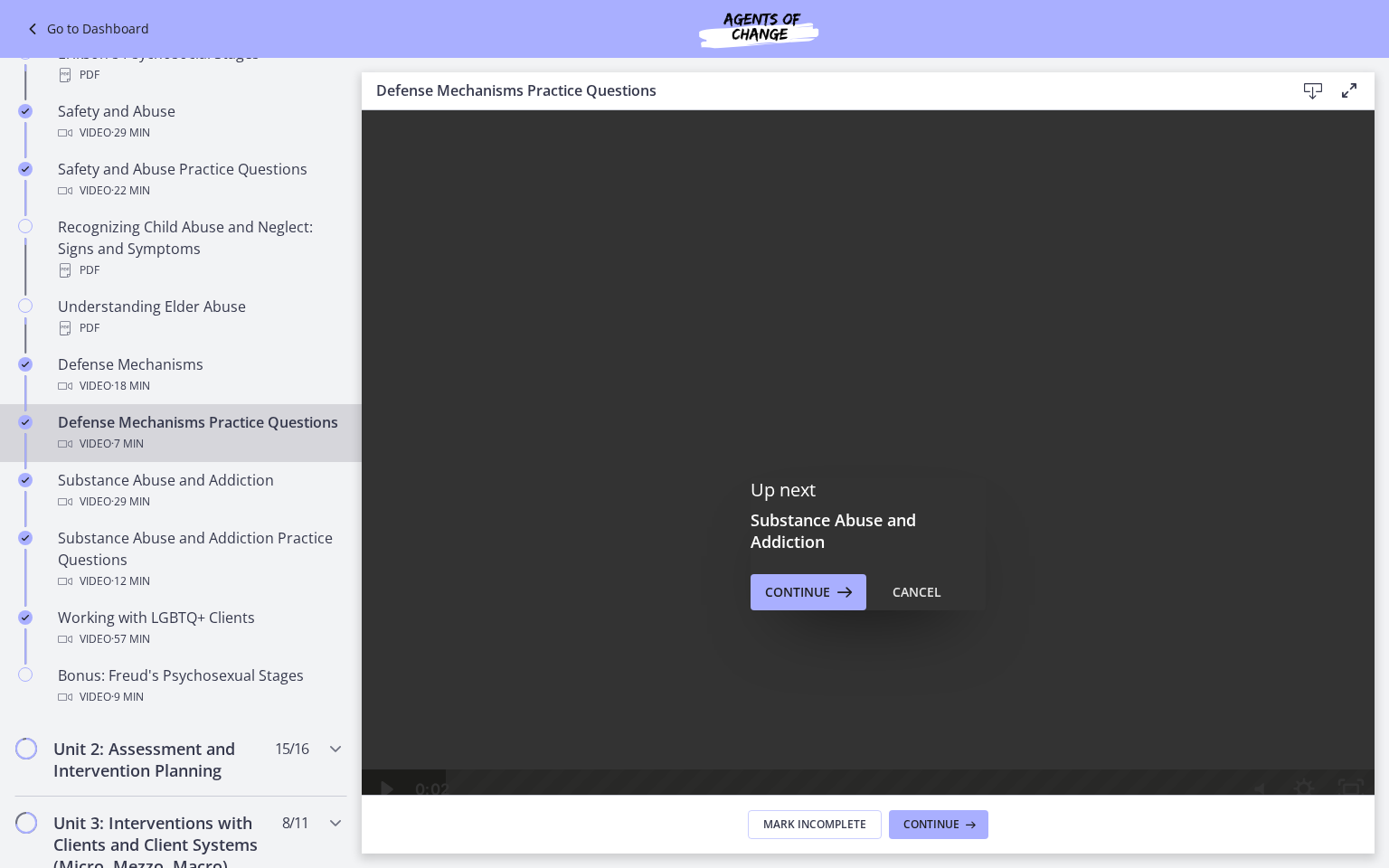 click at bounding box center (868, 459) 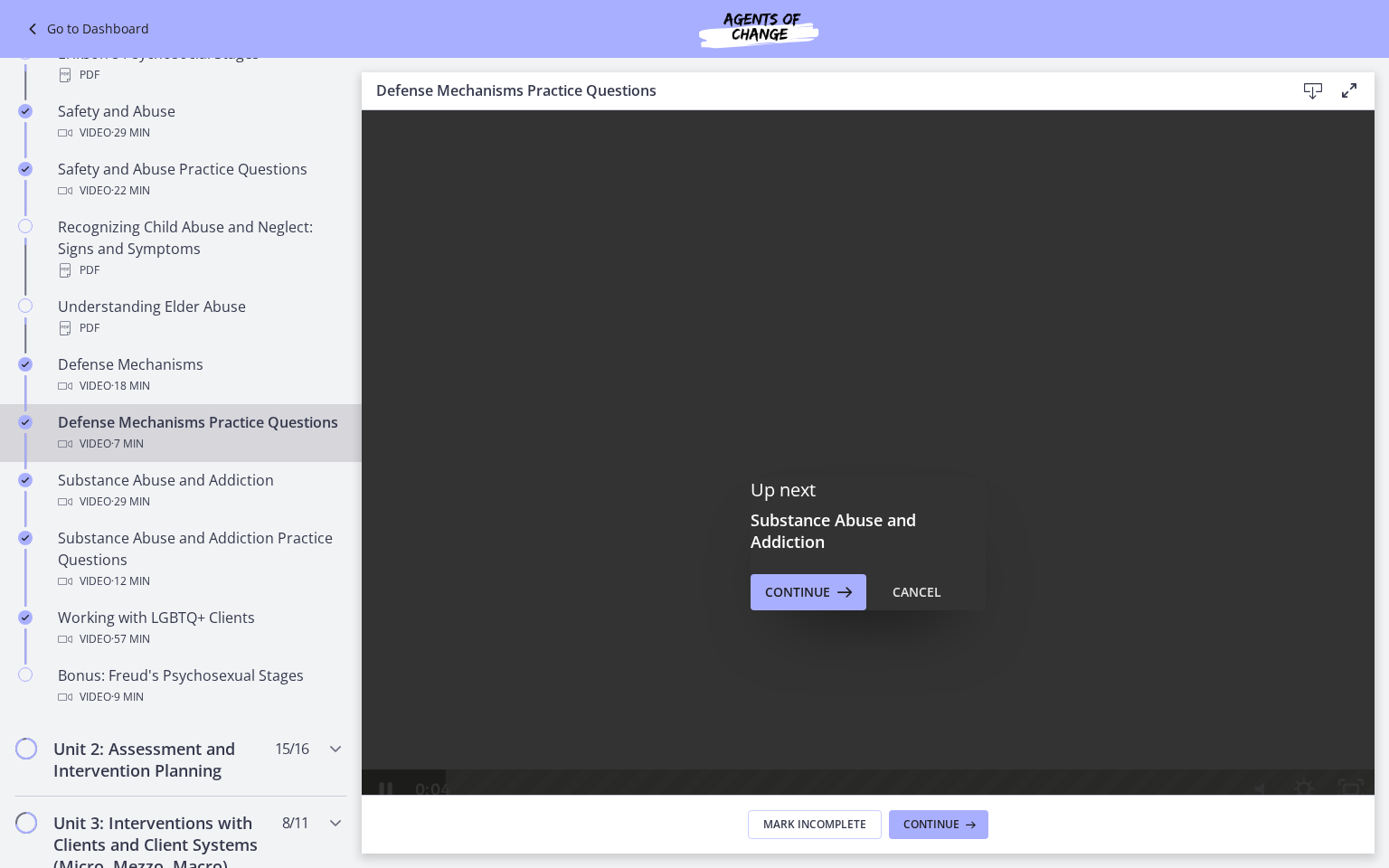 click on "6:51" at bounding box center (843, 789) 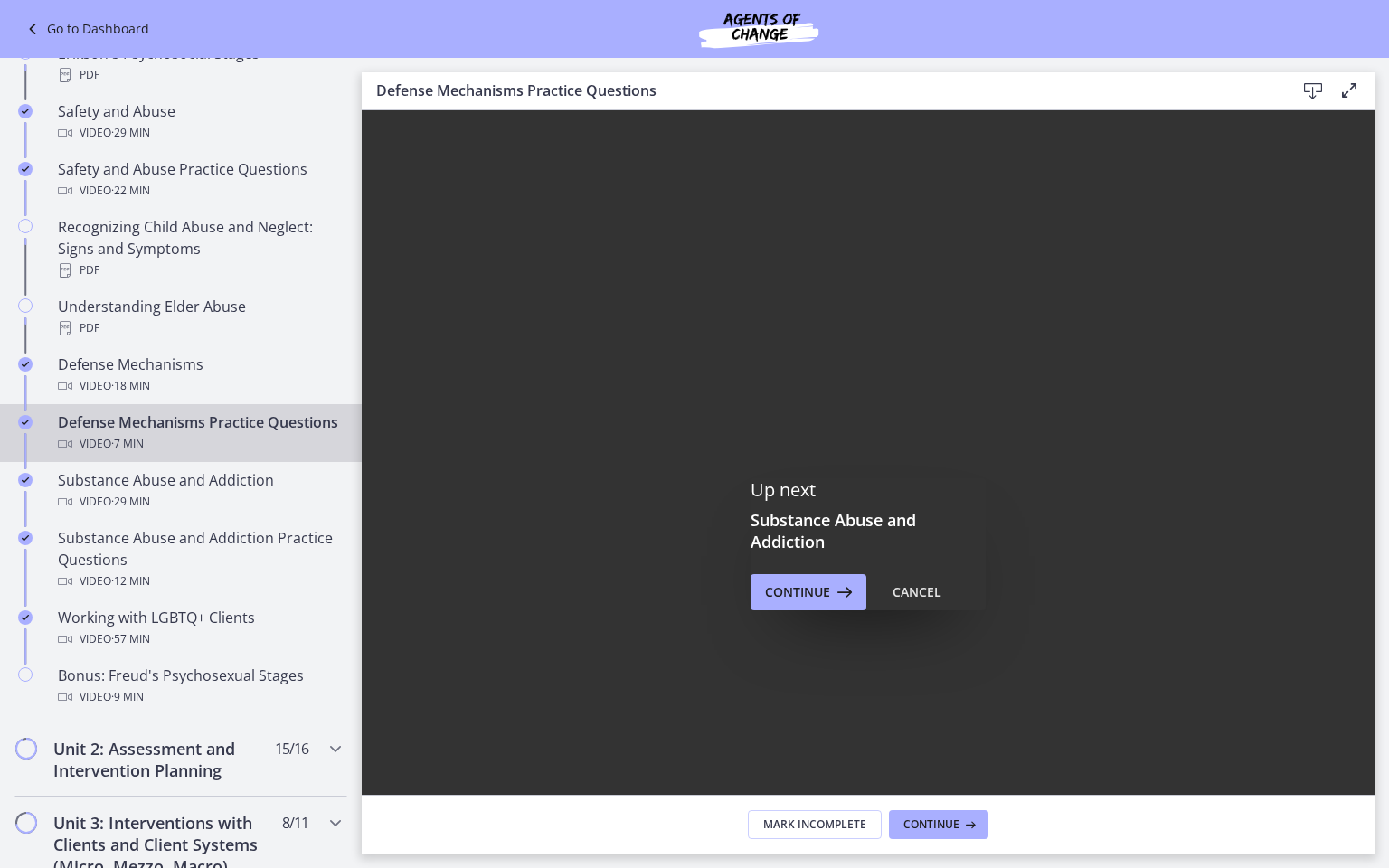 click on "Click for sound
@keyframes VOLUME_SMALL_WAVE_FLASH {
0% { opacity: 0; }
33% { opacity: 1; }
66% { opacity: 1; }
100% { opacity: 0; }
}
@keyframes VOLUME_LARGE_WAVE_FLASH {
0% { opacity: 0; }
33% { opacity: 1; }
66% { opacity: 1; }
100% { opacity: 0; }
}
.volume__small-wave {
animation: VOLUME_SMALL_WAVE_FLASH 2s infinite;
opacity: 0;
}
.volume__large-wave {
animation: VOLUME_LARGE_WAVE_FLASH 2s infinite .3s;
opacity: 0;
}
6:53 6:40" at bounding box center [868, 459] 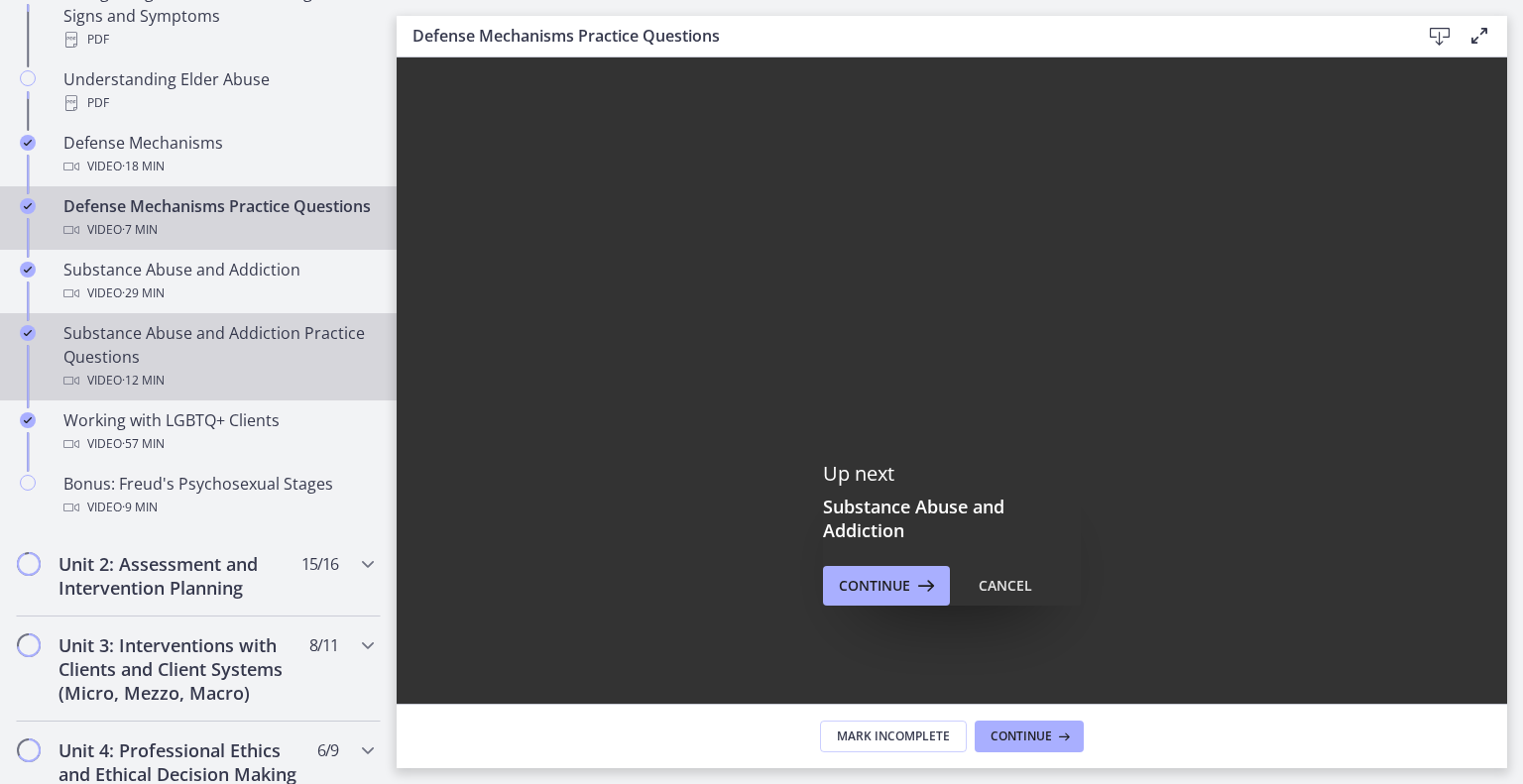 scroll, scrollTop: 1098, scrollLeft: 0, axis: vertical 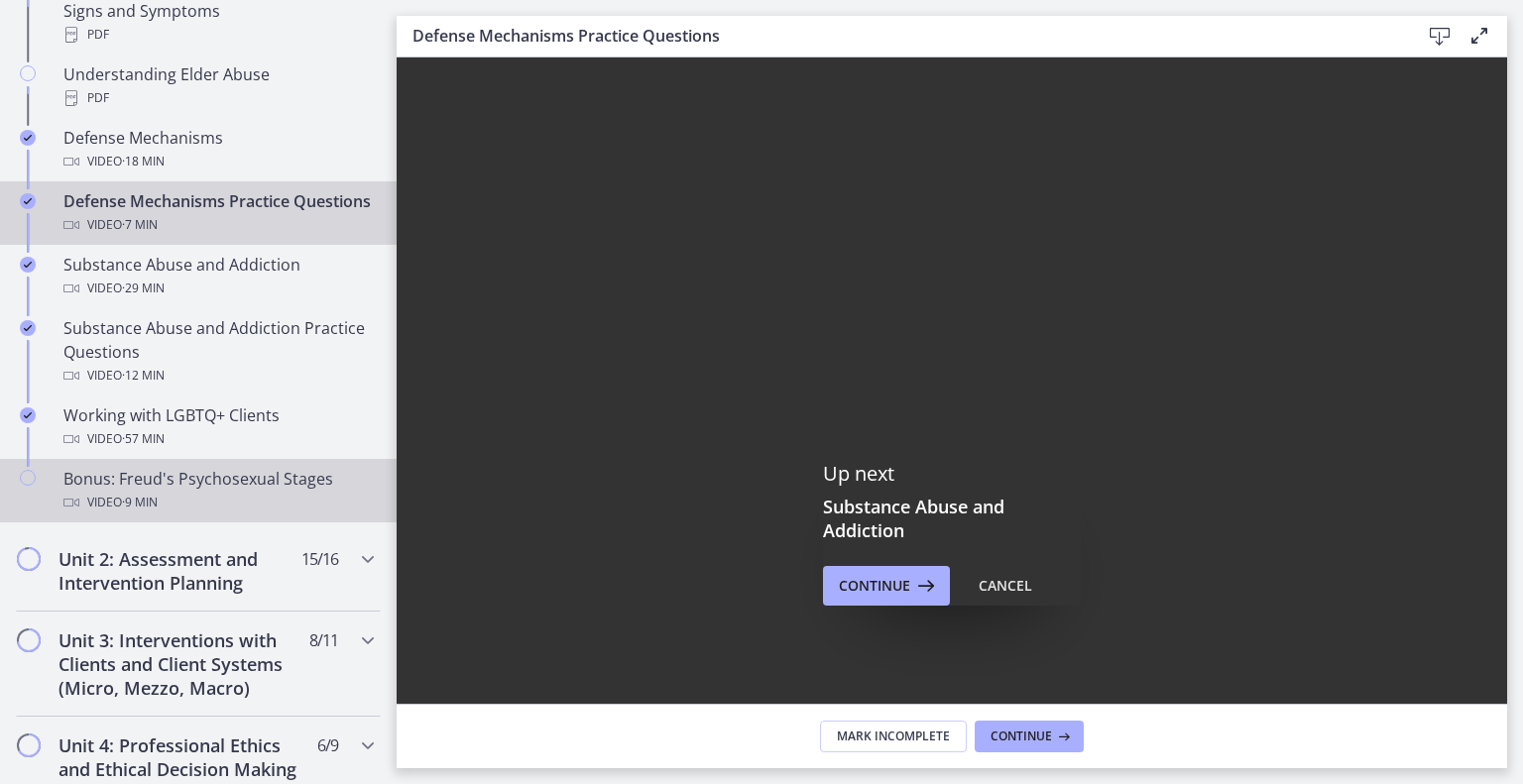 click on "Video
·  9 min" at bounding box center [218, 503] 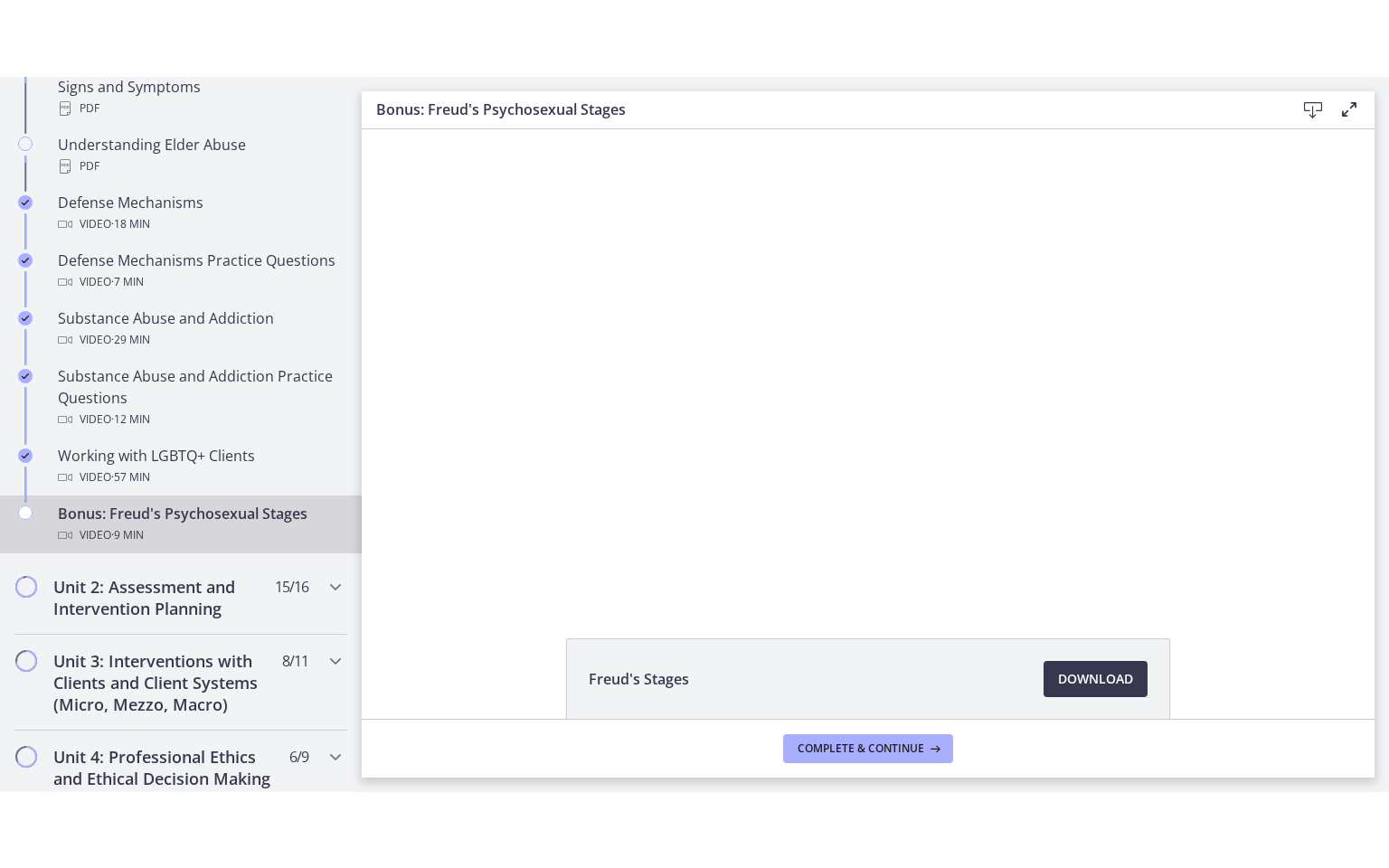 scroll, scrollTop: 0, scrollLeft: 0, axis: both 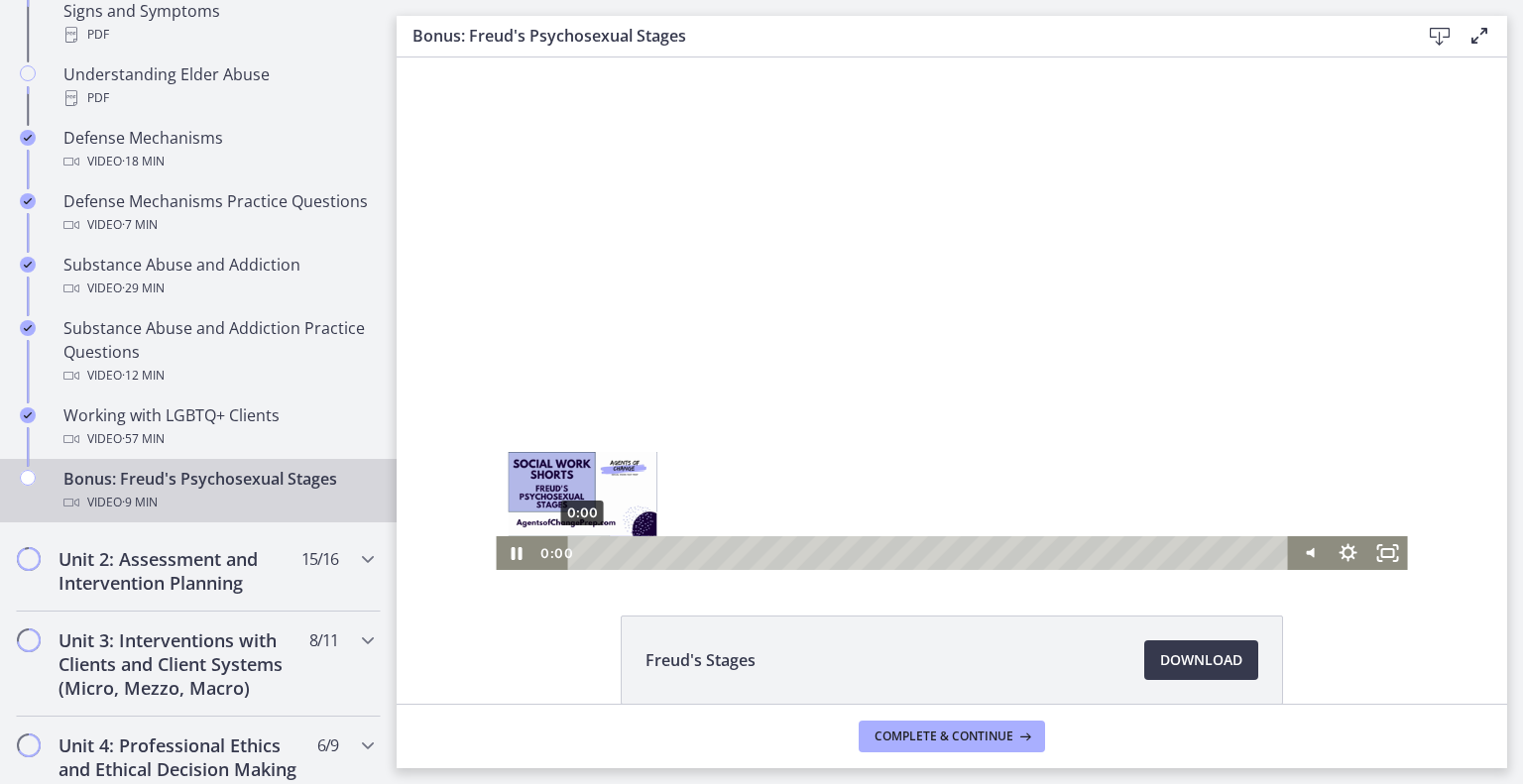 click on "0:00" at bounding box center [930, 553] 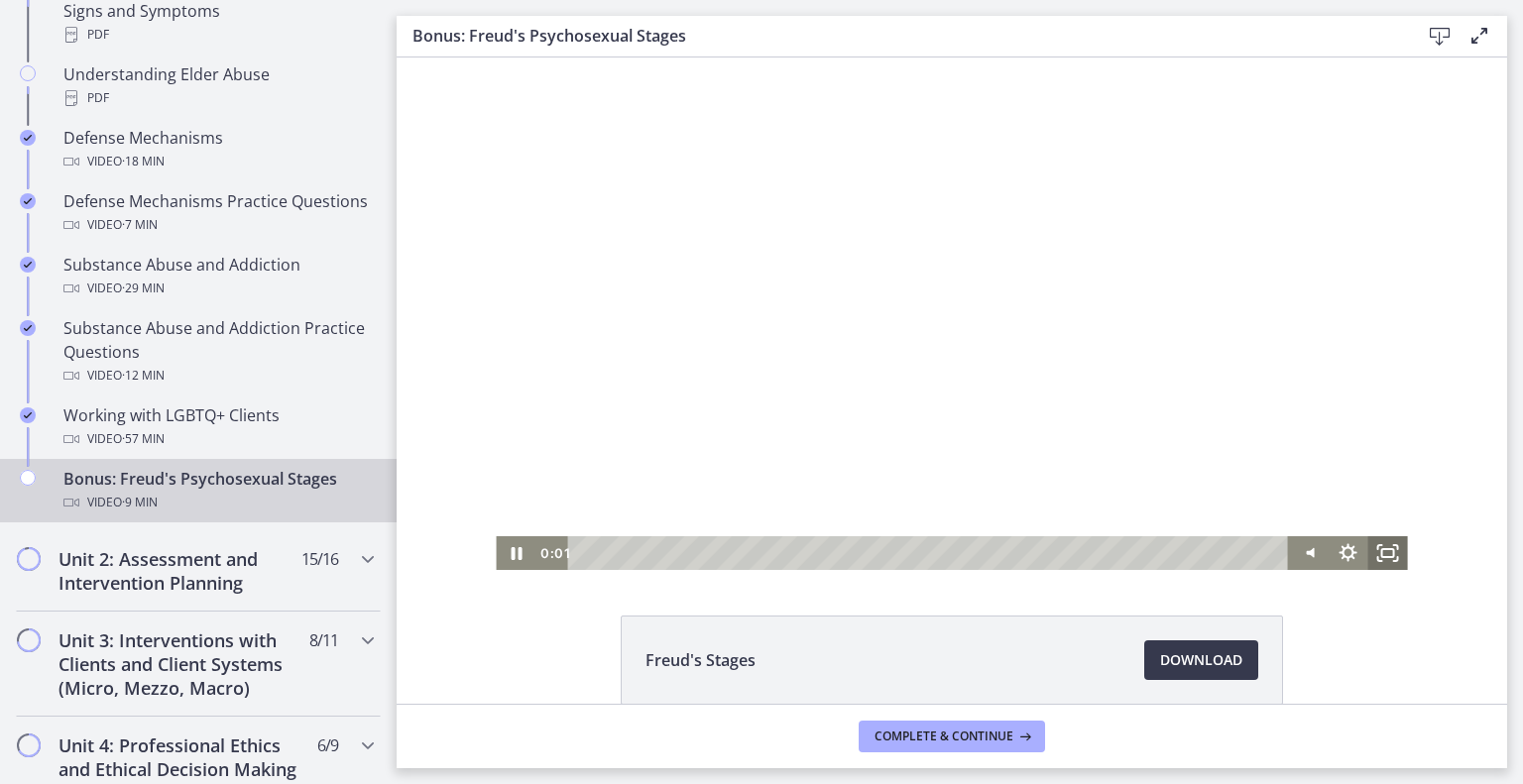 click 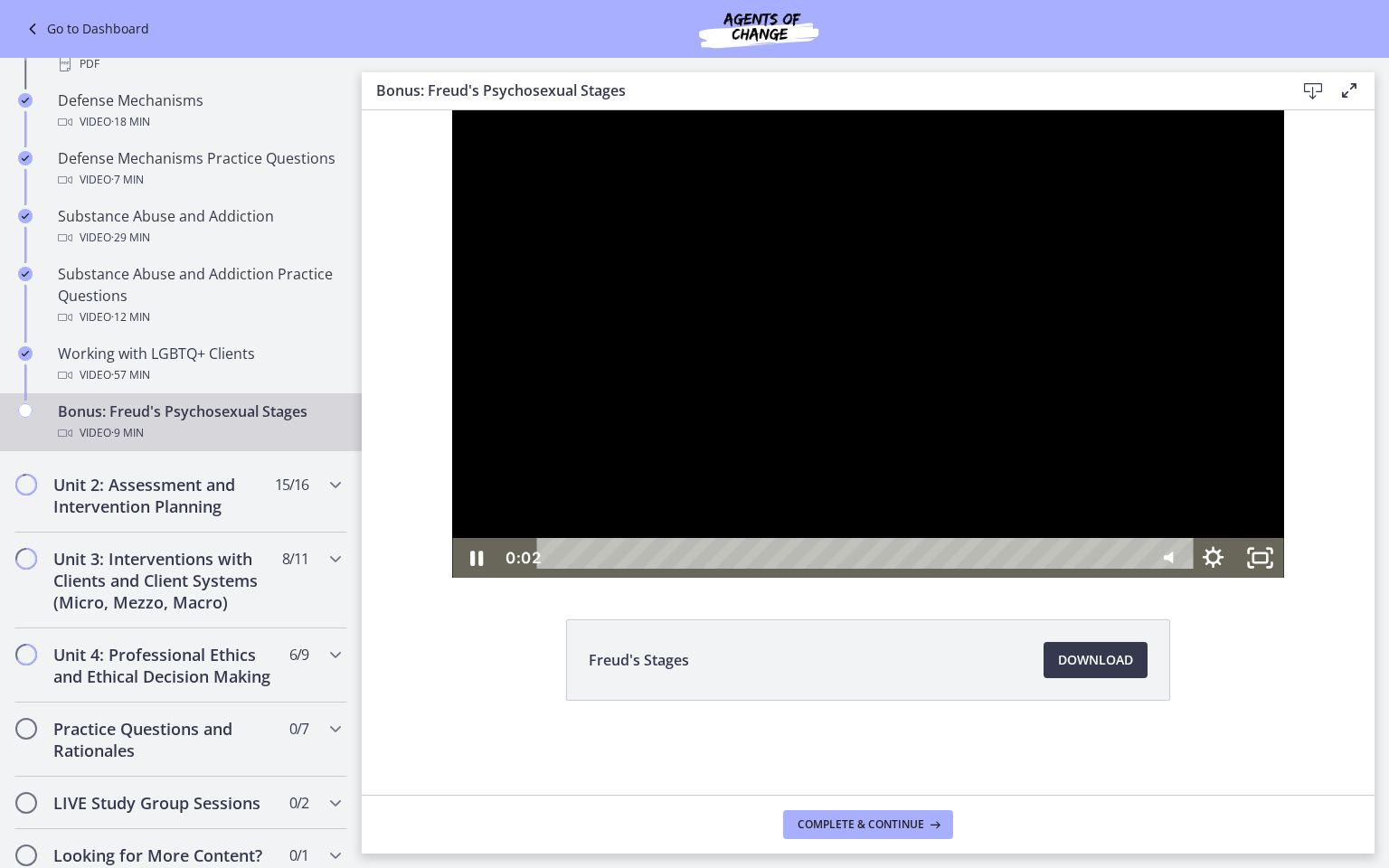 scroll, scrollTop: 919, scrollLeft: 0, axis: vertical 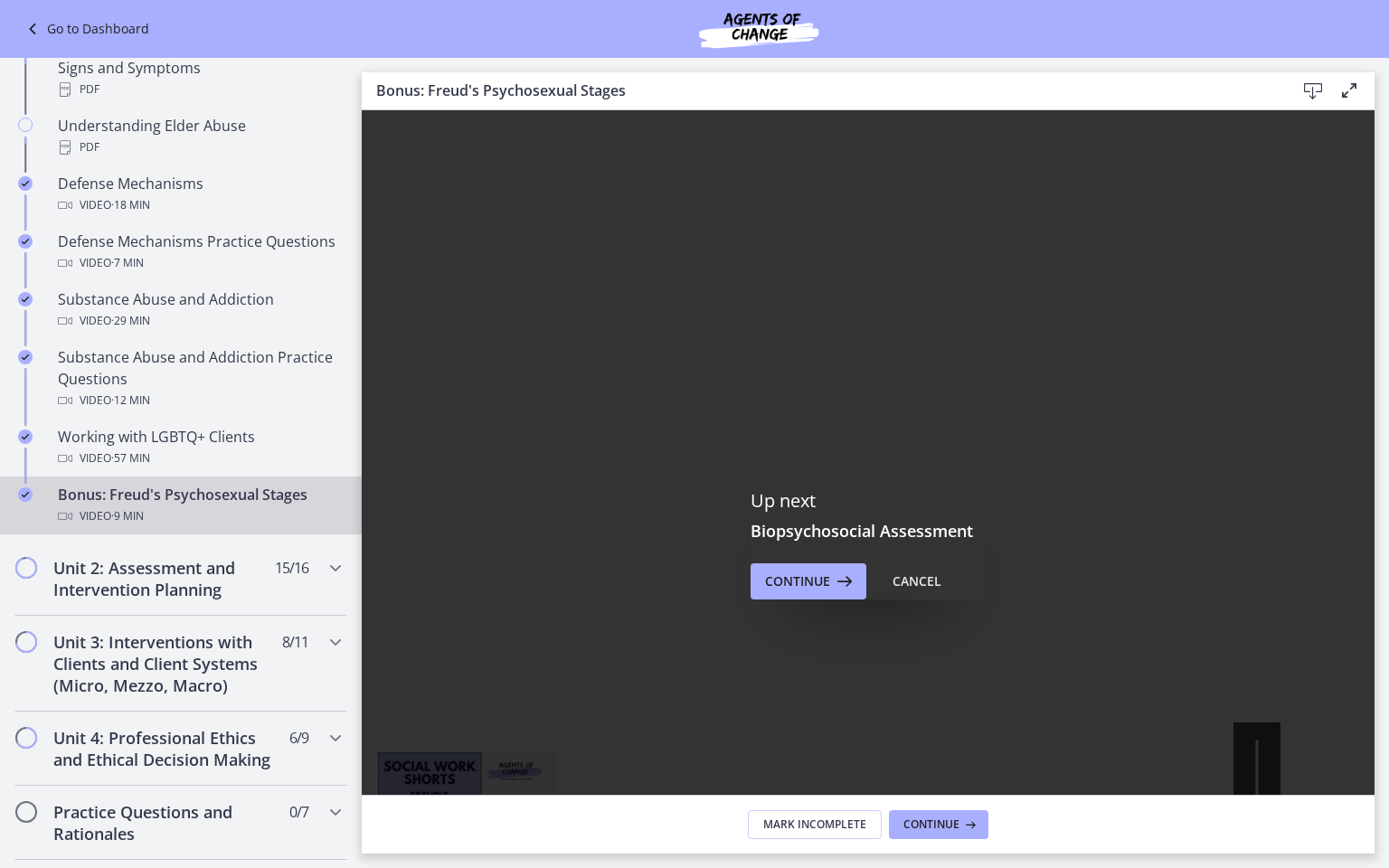 click on "0:01" at bounding box center (843, 872) 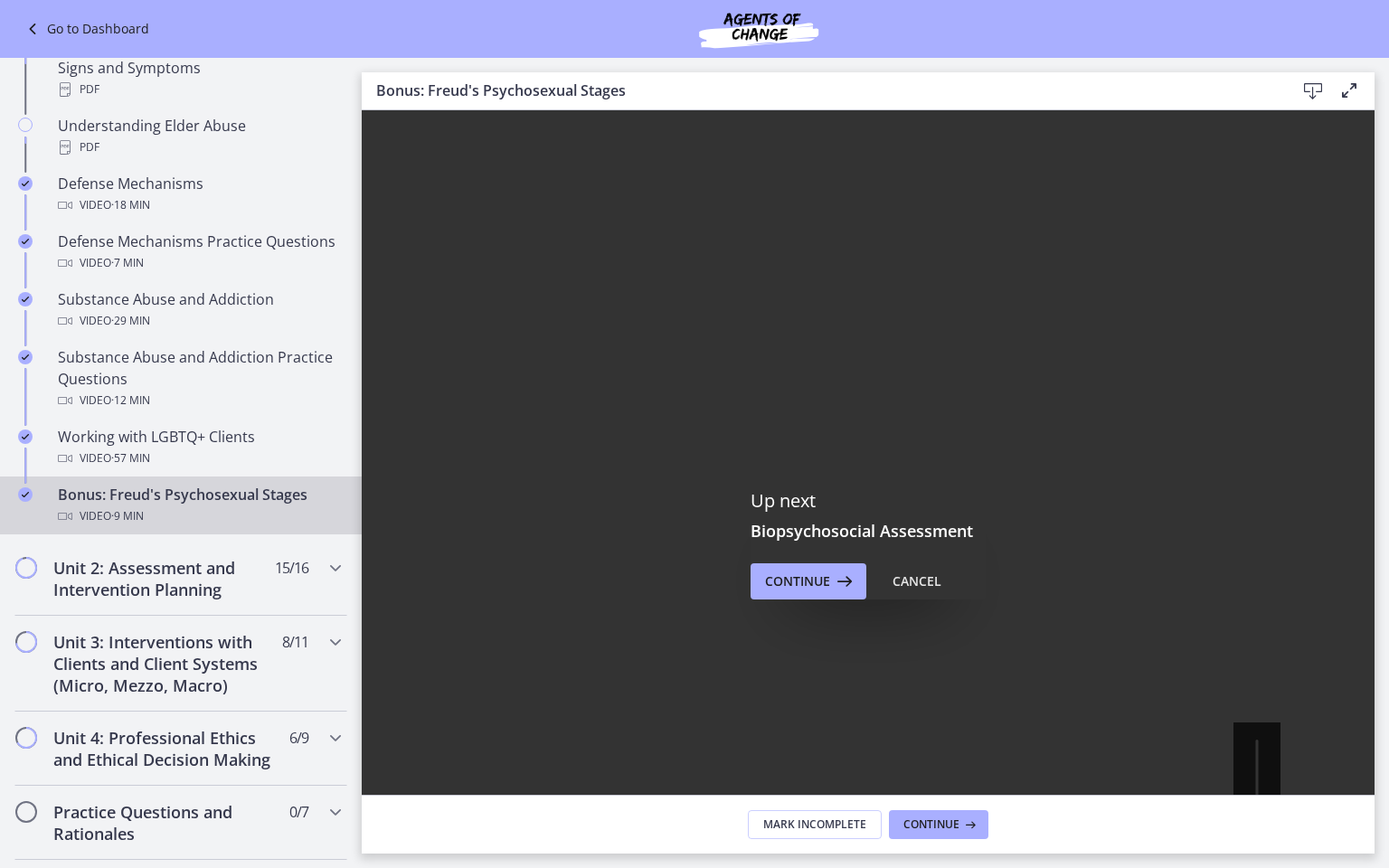 click 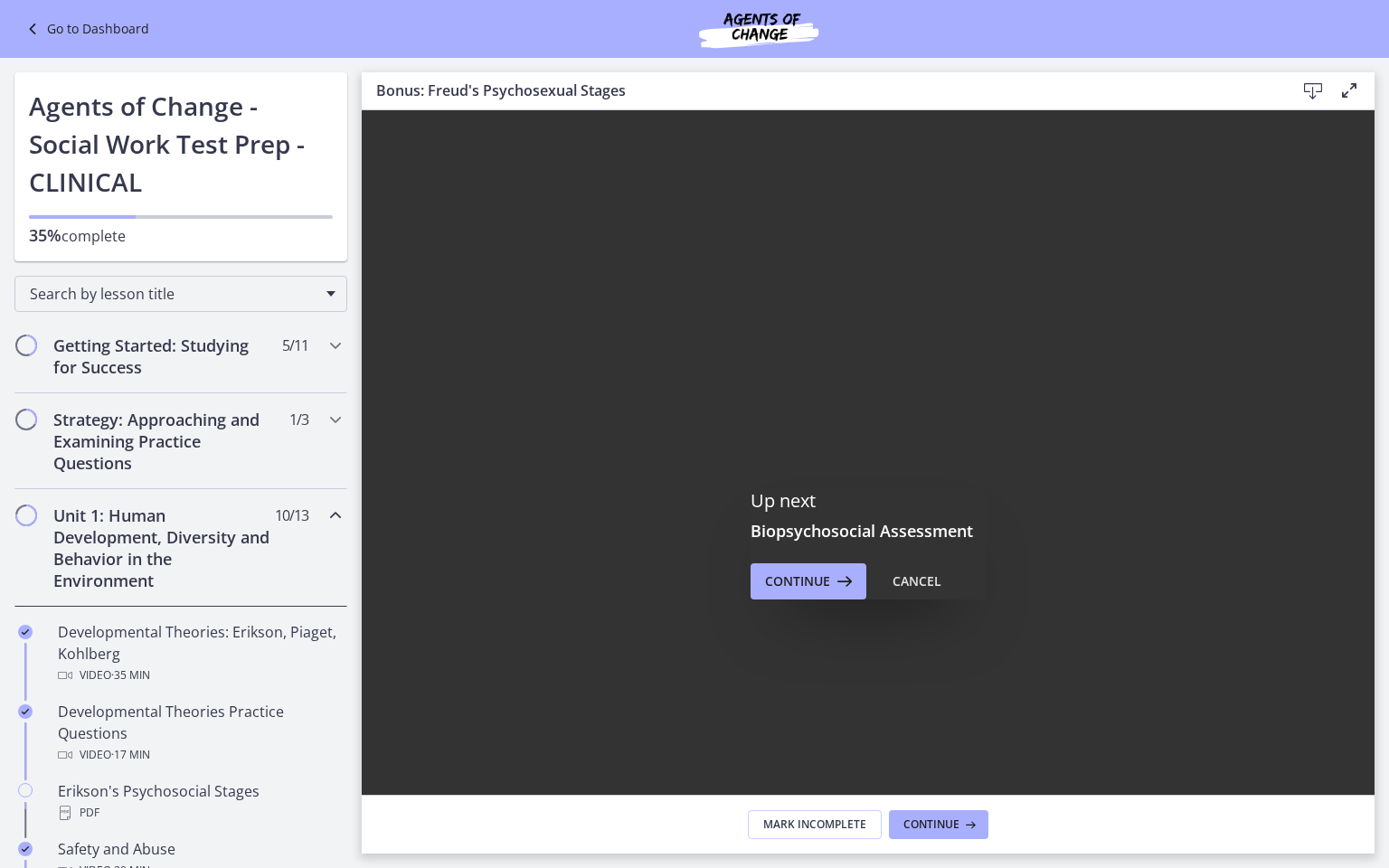 scroll, scrollTop: 0, scrollLeft: 0, axis: both 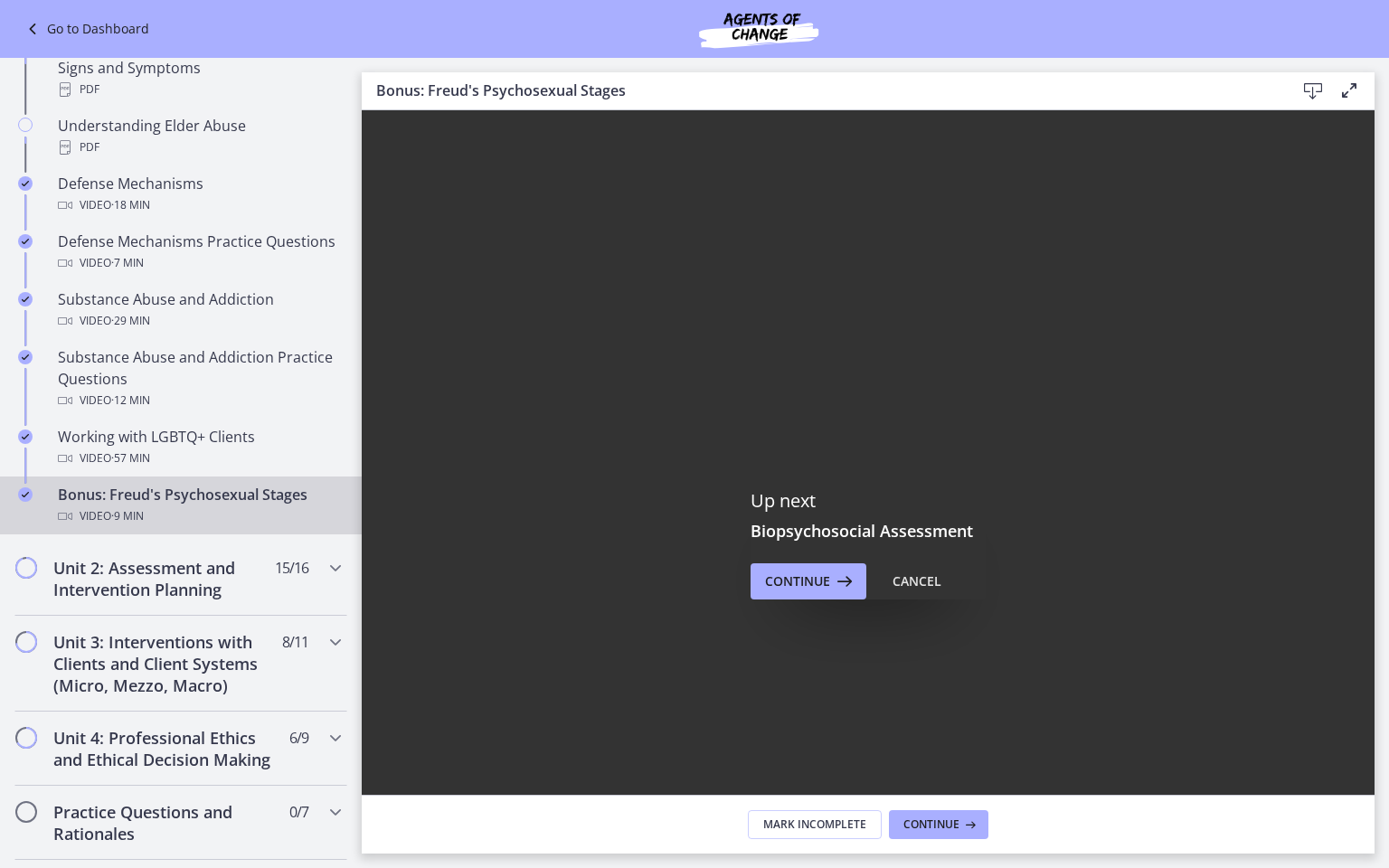 type 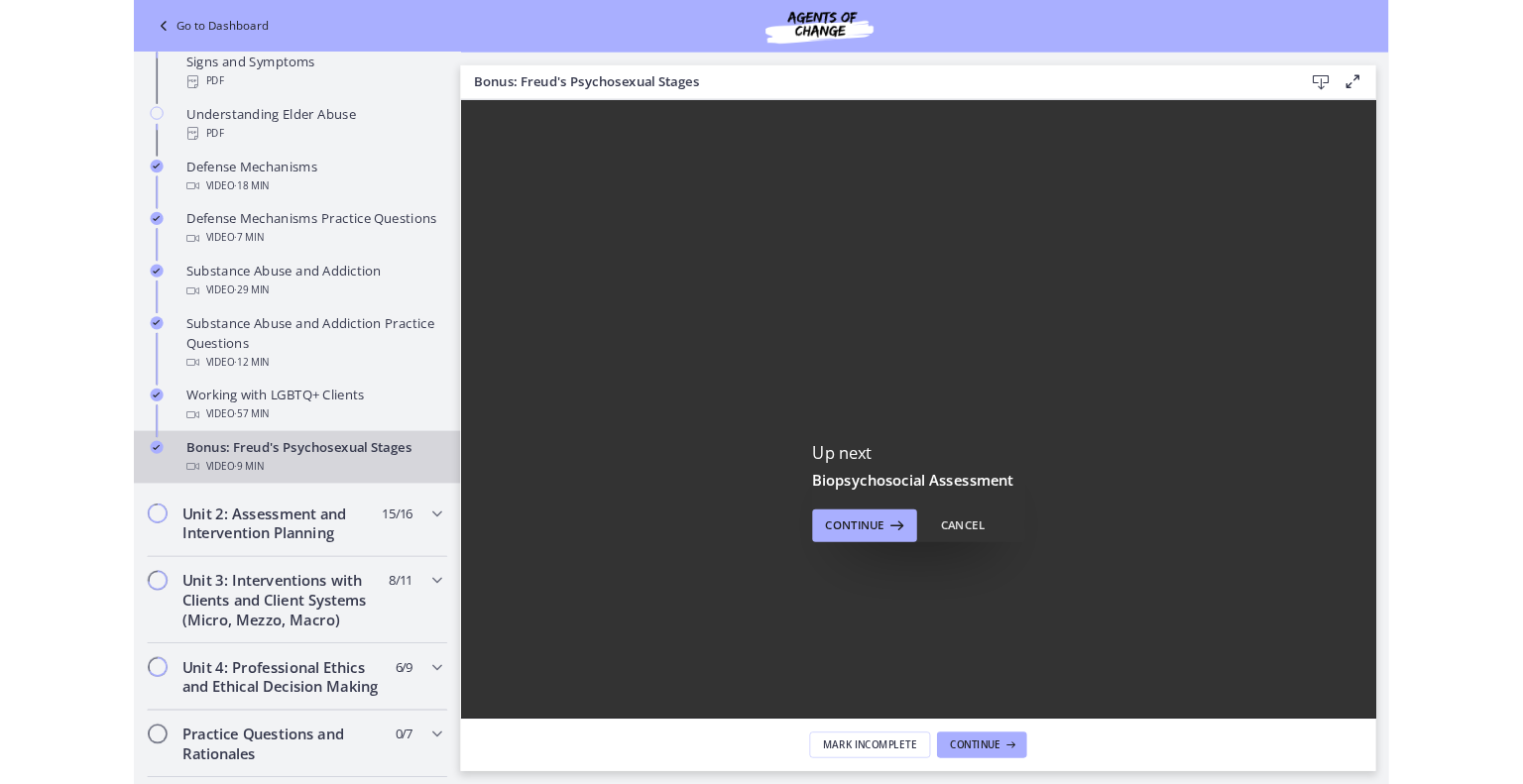 scroll, scrollTop: 1098, scrollLeft: 0, axis: vertical 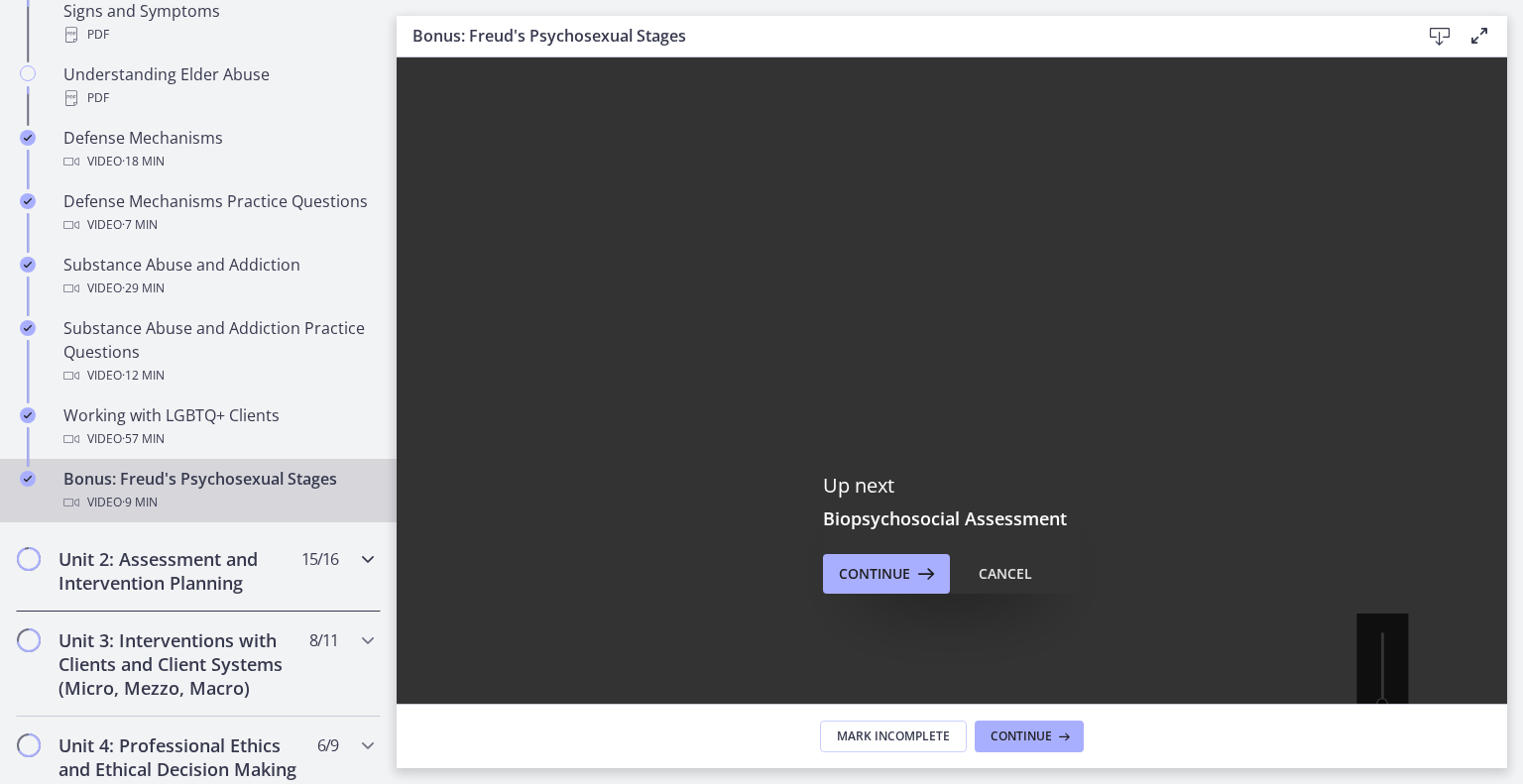 click on "Unit 2: Assessment and Intervention Planning" at bounding box center [179, 571] 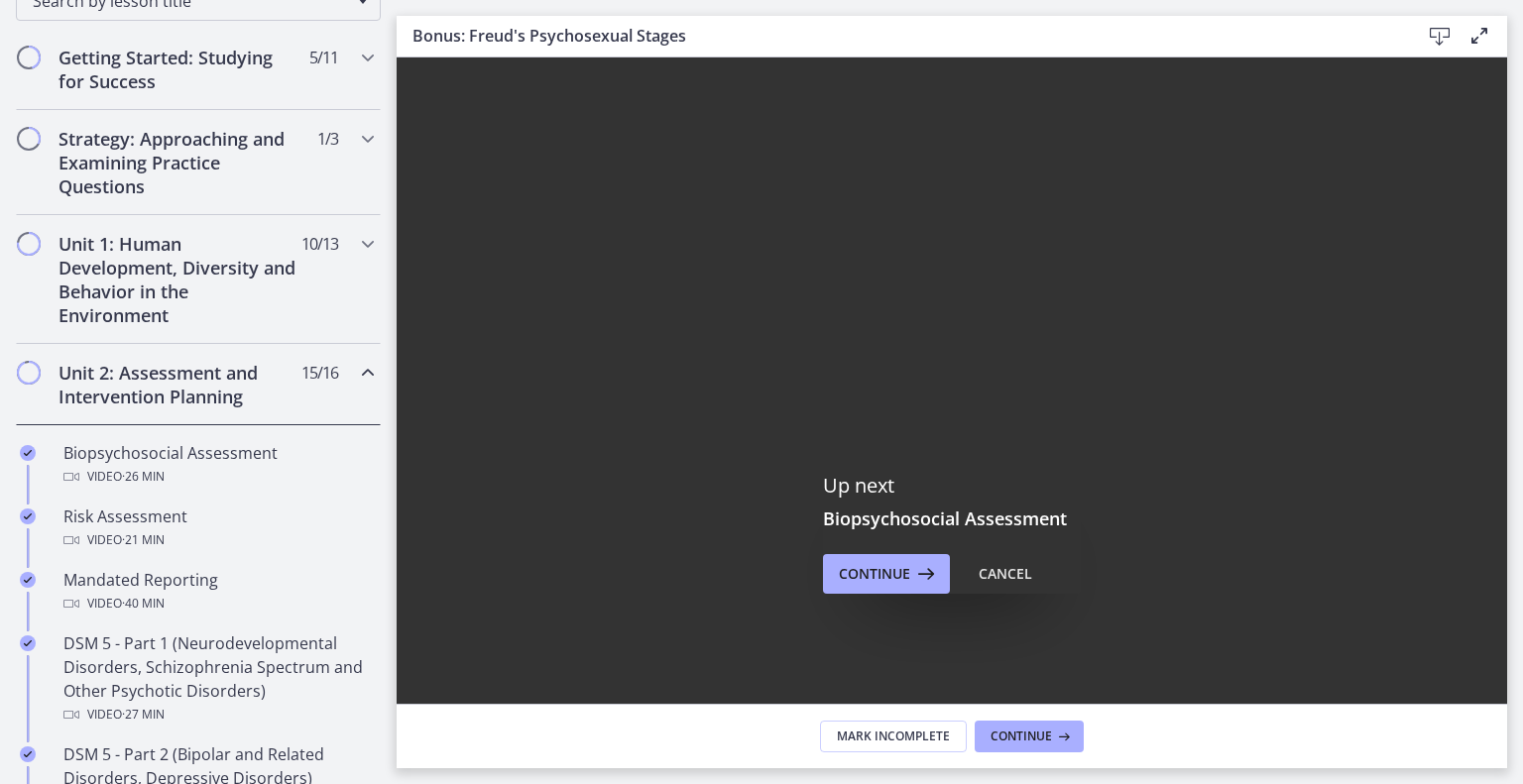 scroll, scrollTop: 206, scrollLeft: 0, axis: vertical 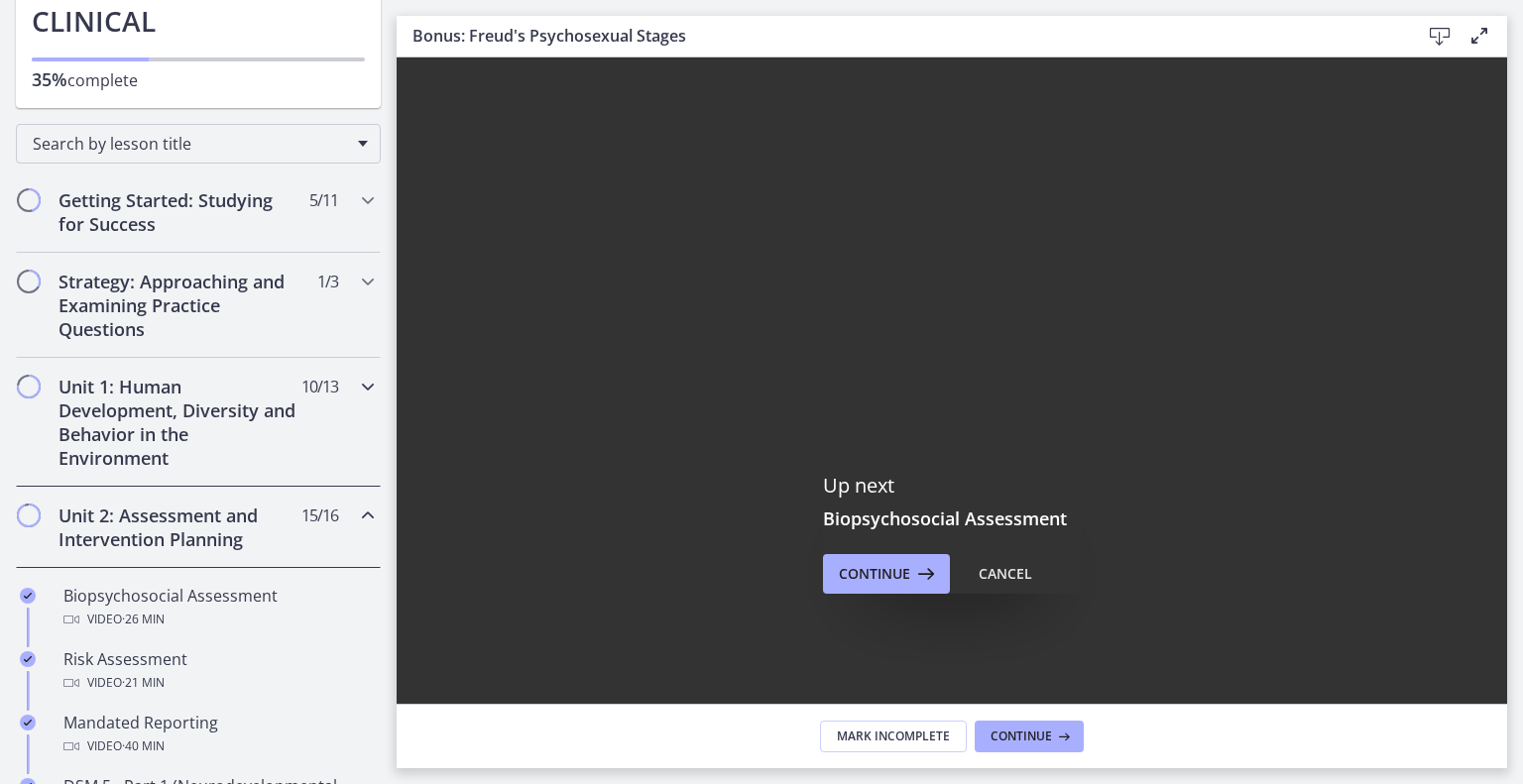 click on "Unit 1: Human Development, Diversity and Behavior in the Environment
10  /  13
Completed" at bounding box center [198, 422] 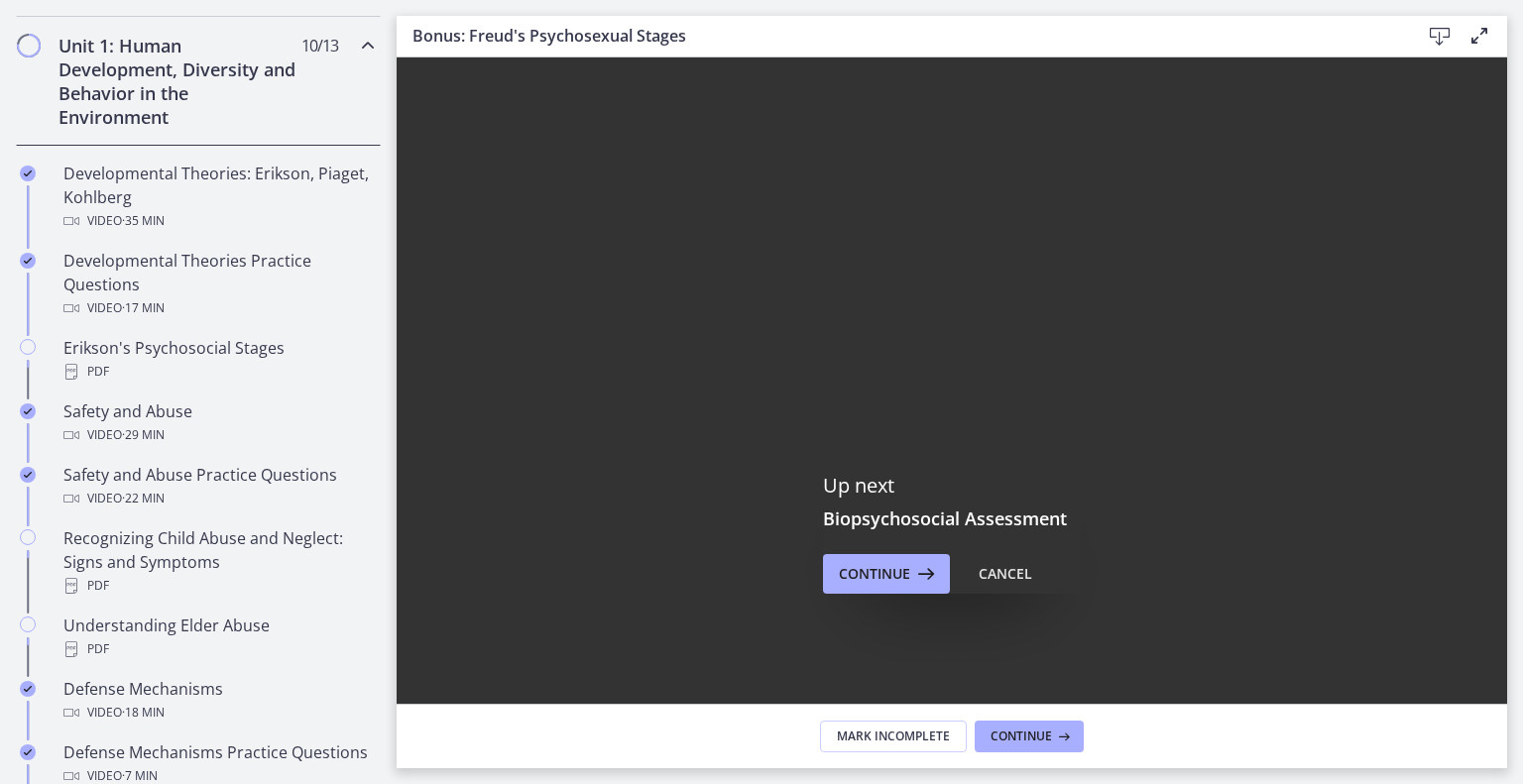 scroll, scrollTop: 504, scrollLeft: 0, axis: vertical 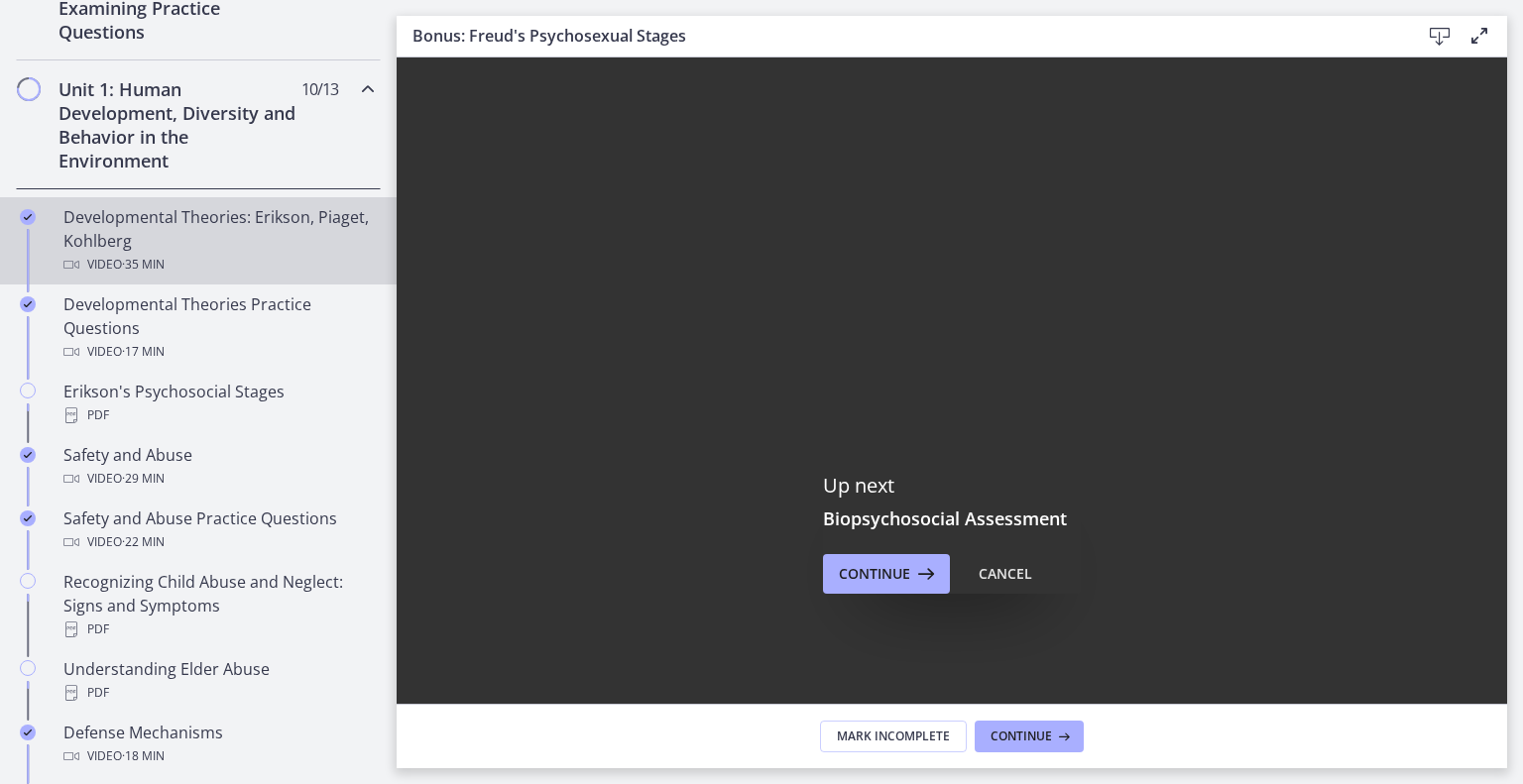 click on "Developmental Theories: Erikson, Piaget, Kohlberg
Video
·  35 min" at bounding box center [218, 241] 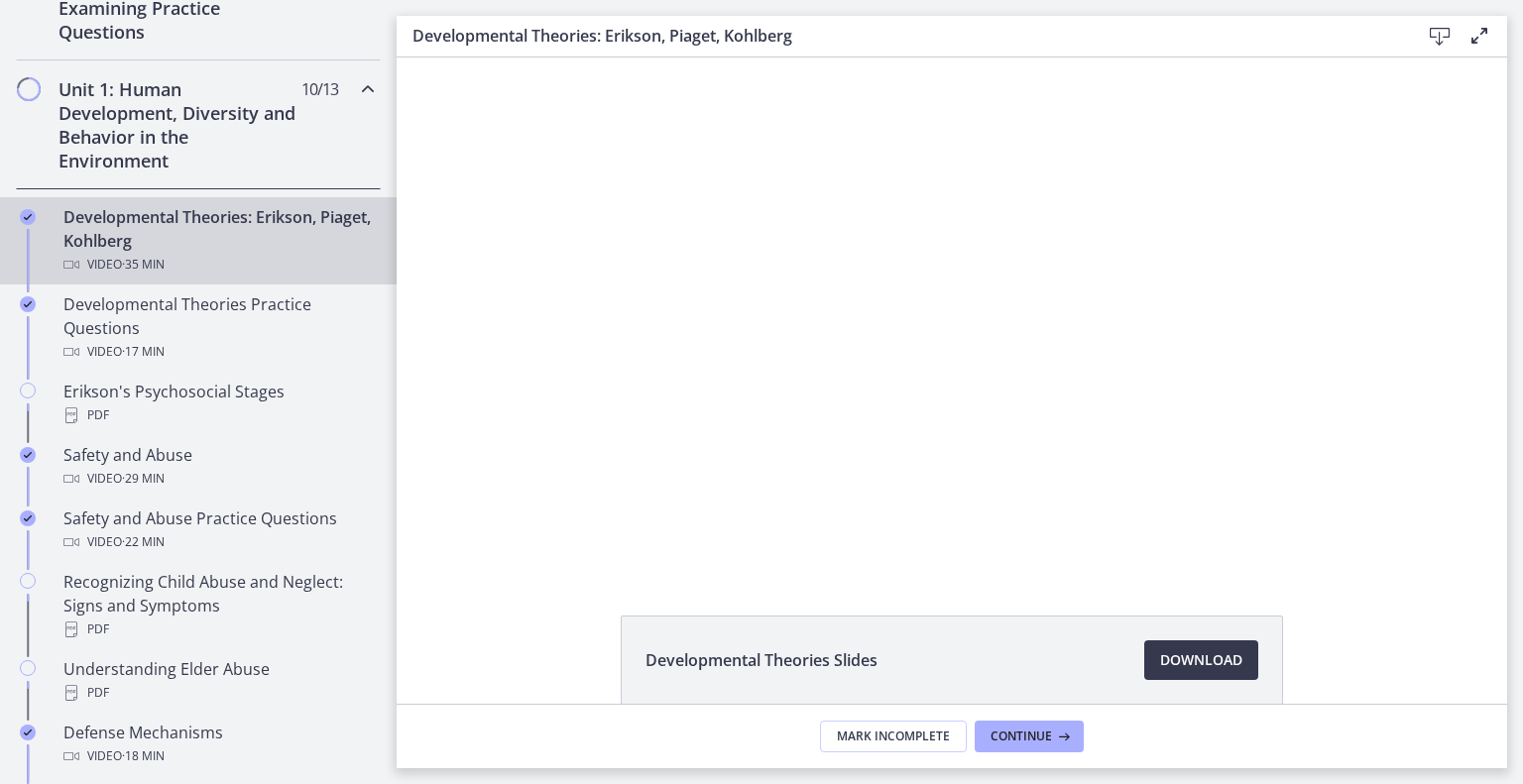 scroll, scrollTop: 0, scrollLeft: 0, axis: both 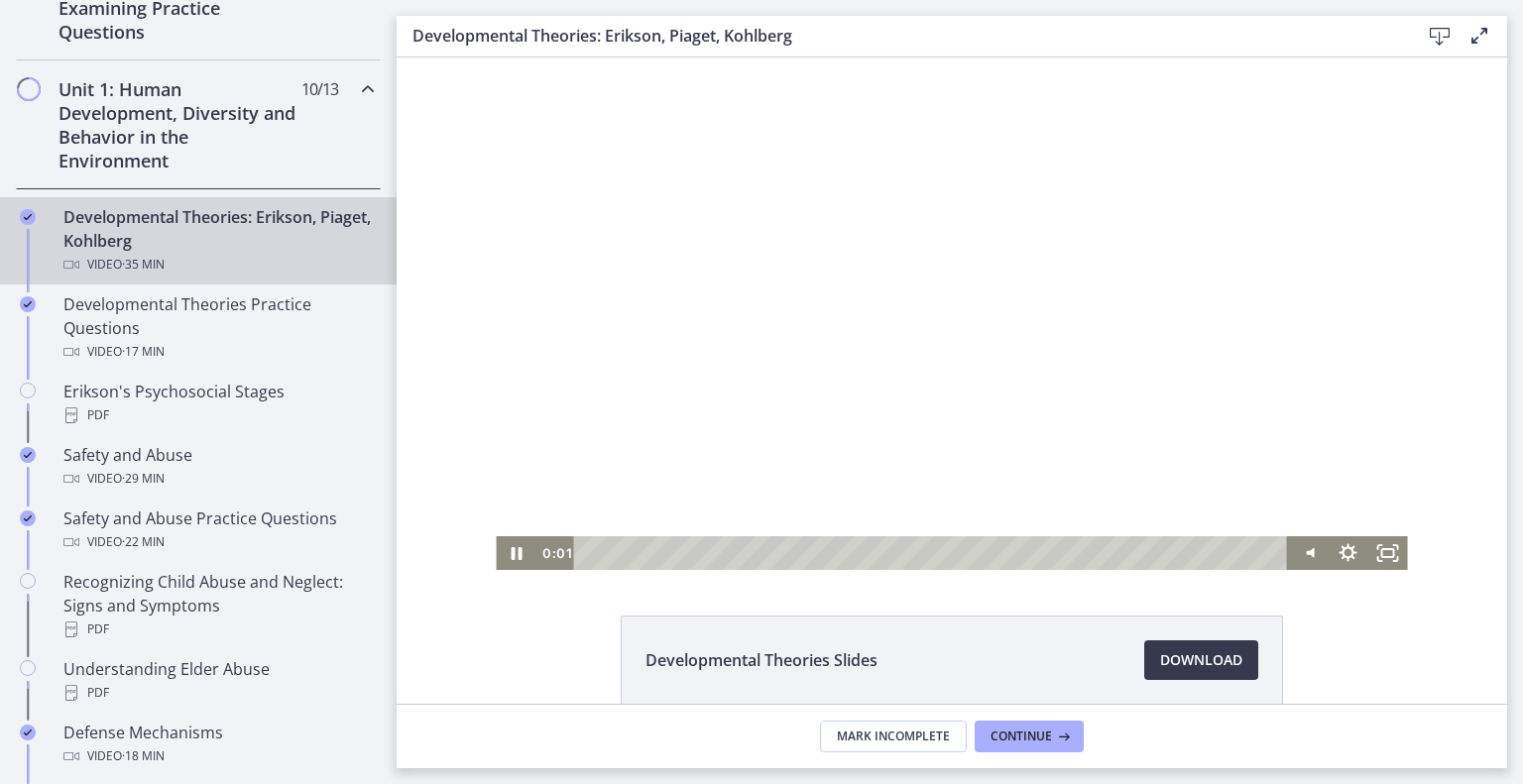 click at bounding box center (951, 313) 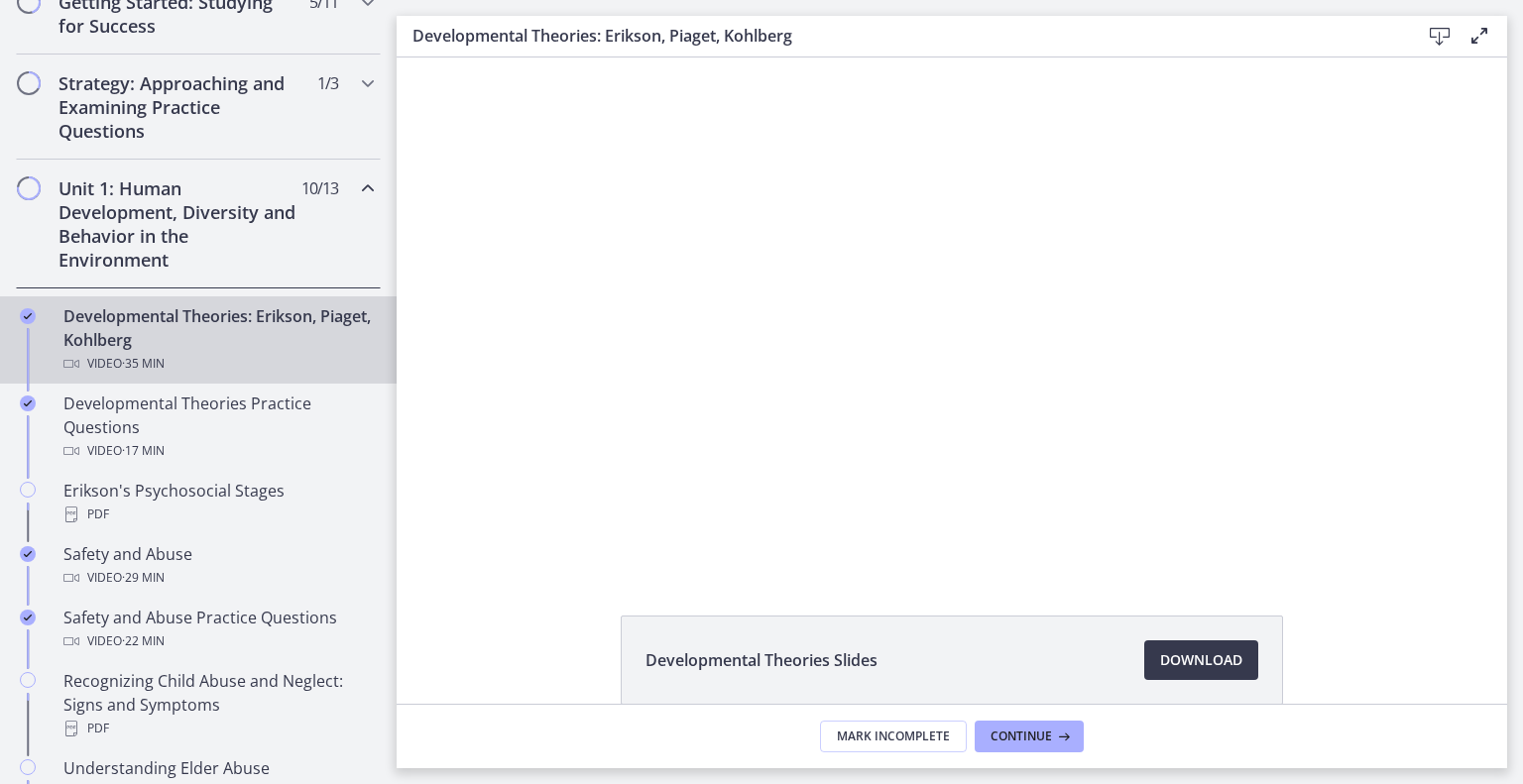 scroll, scrollTop: 504, scrollLeft: 0, axis: vertical 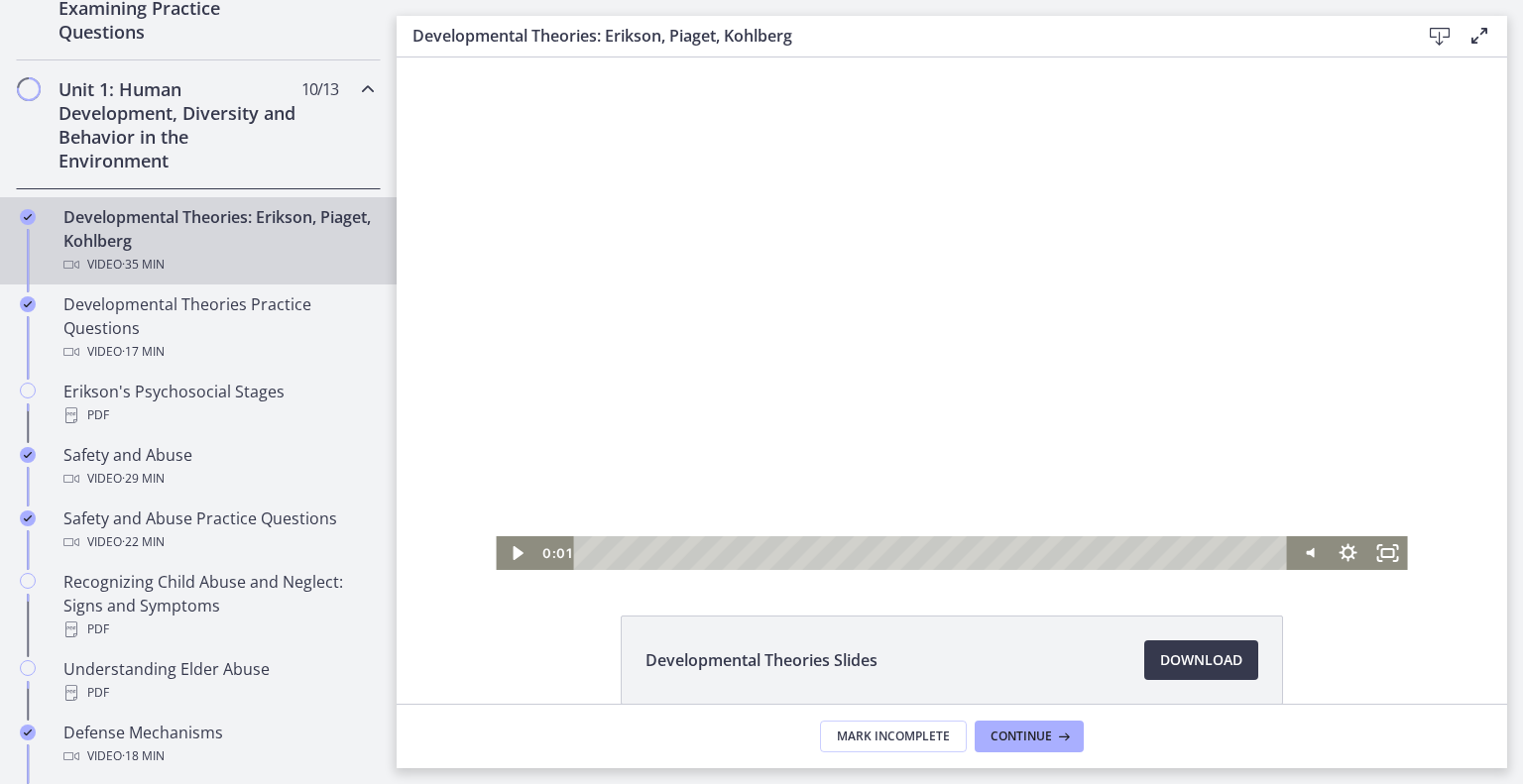 click at bounding box center (951, 313) 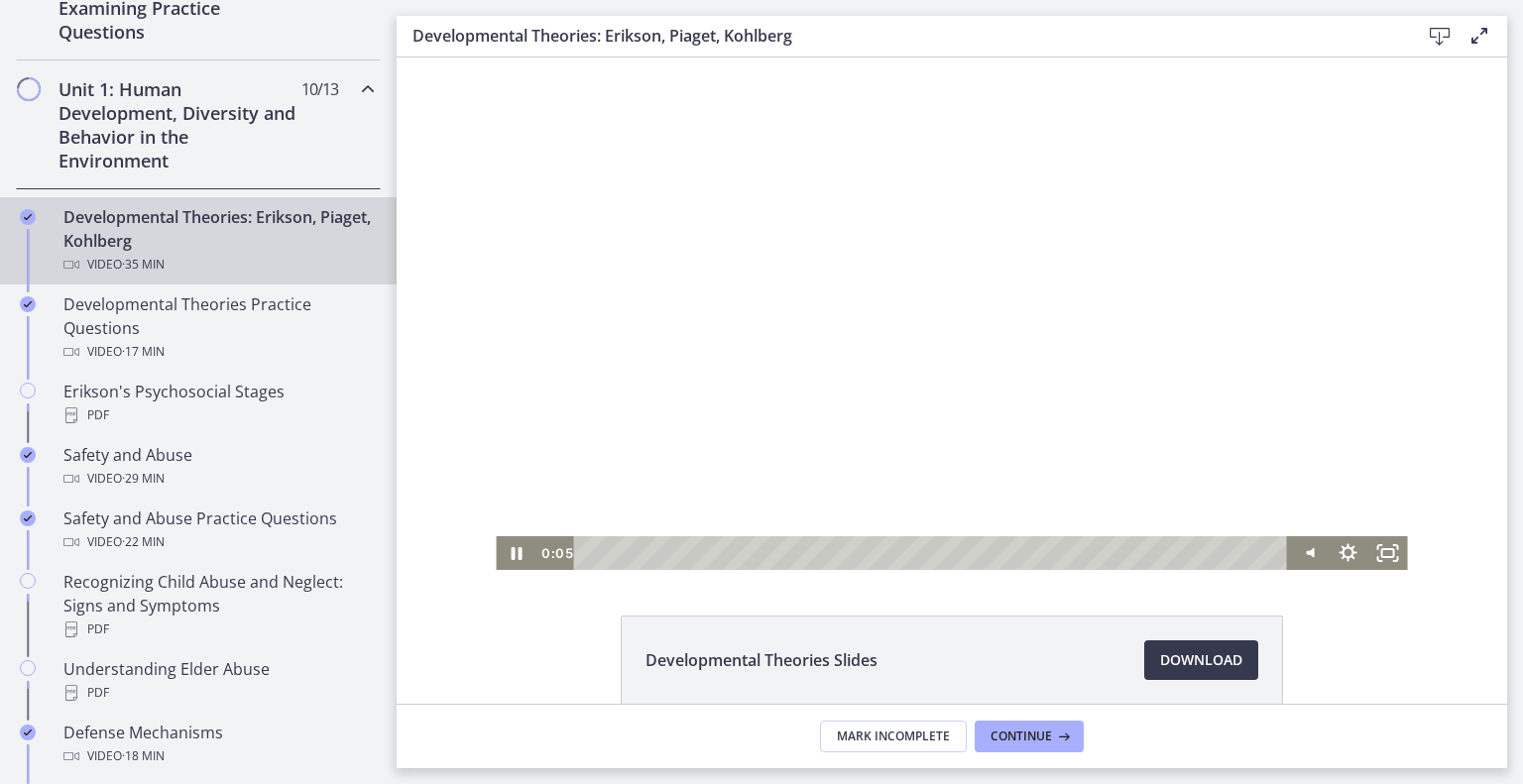 click at bounding box center (951, 313) 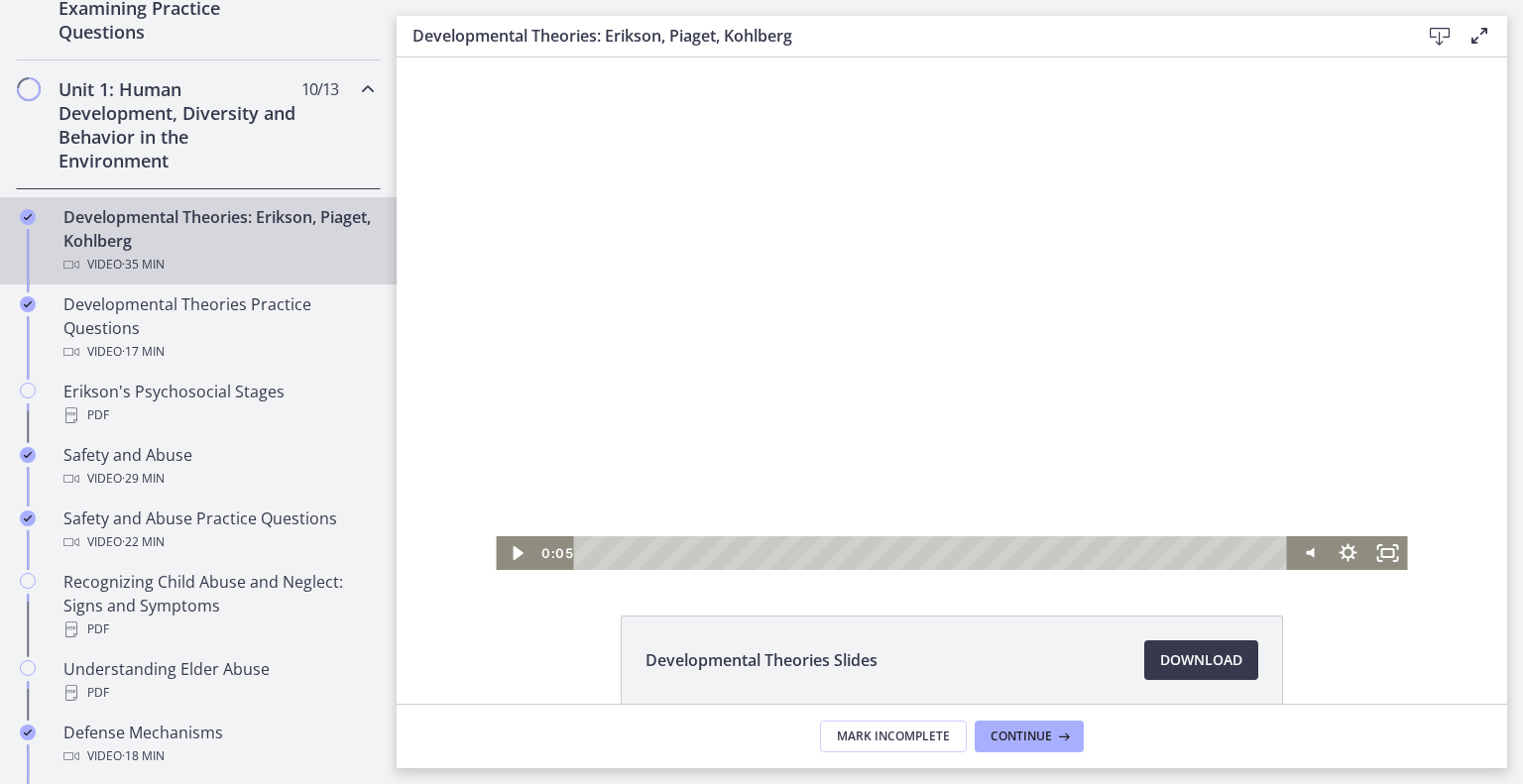 click at bounding box center (951, 313) 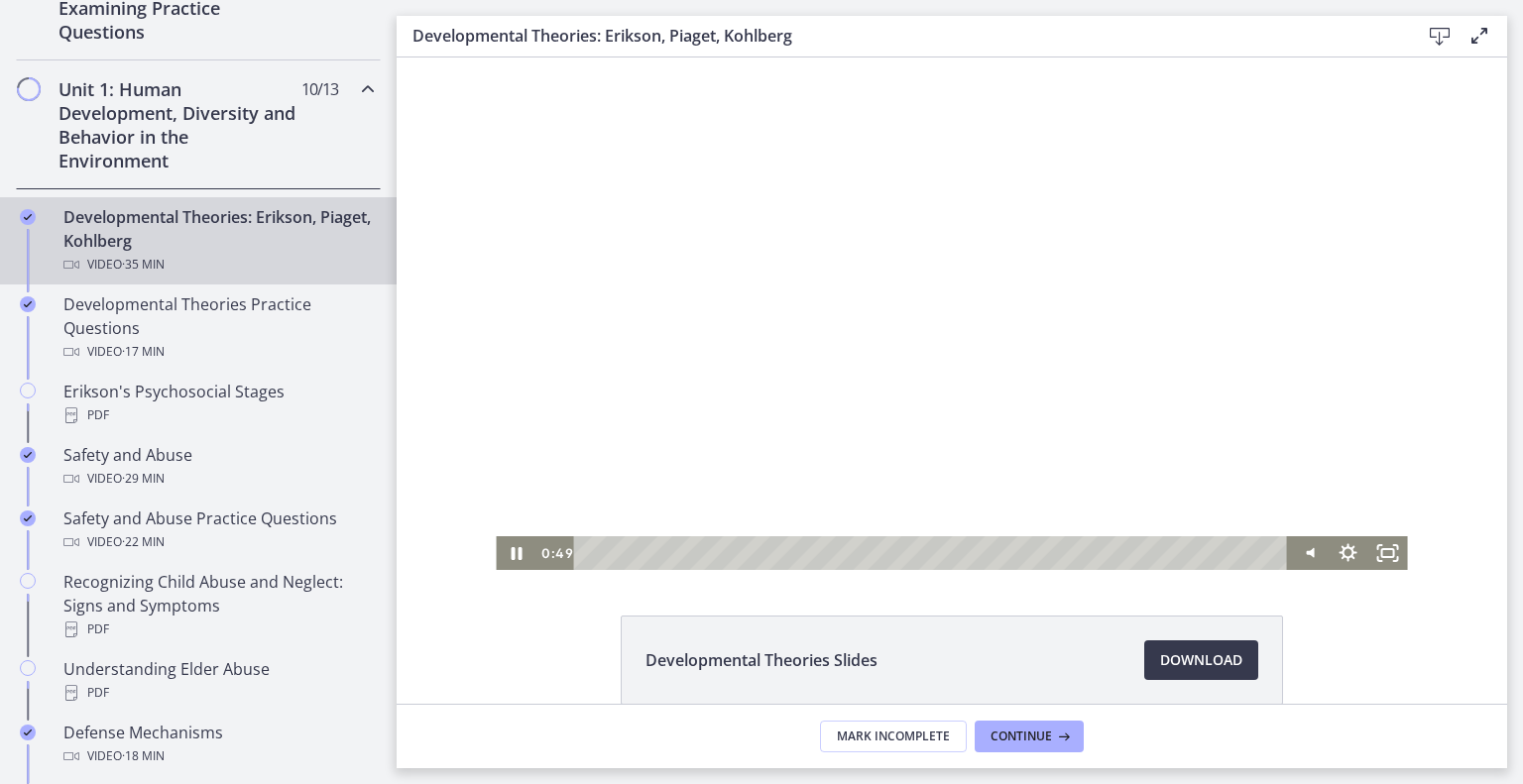 click at bounding box center [951, 313] 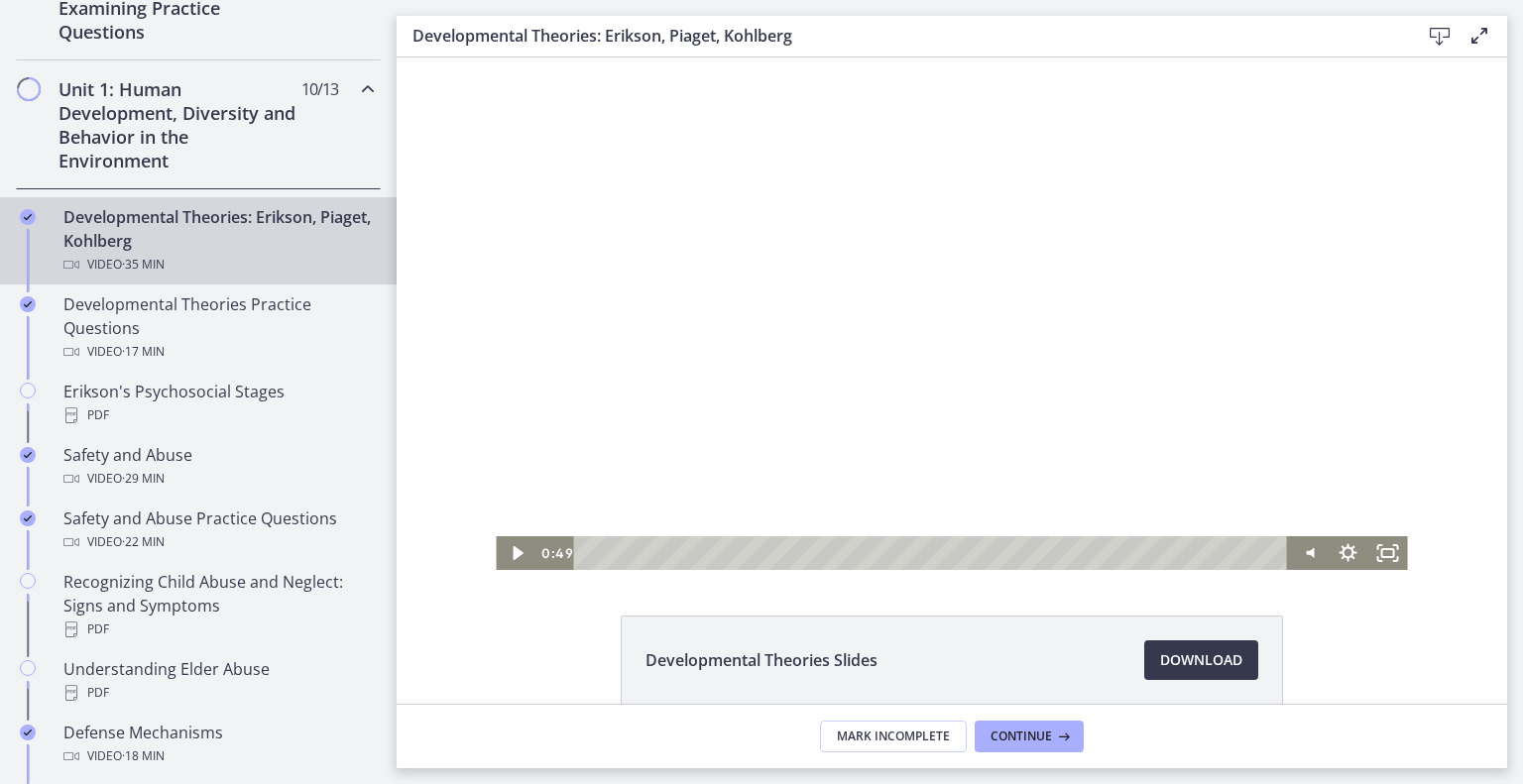 click at bounding box center (951, 313) 